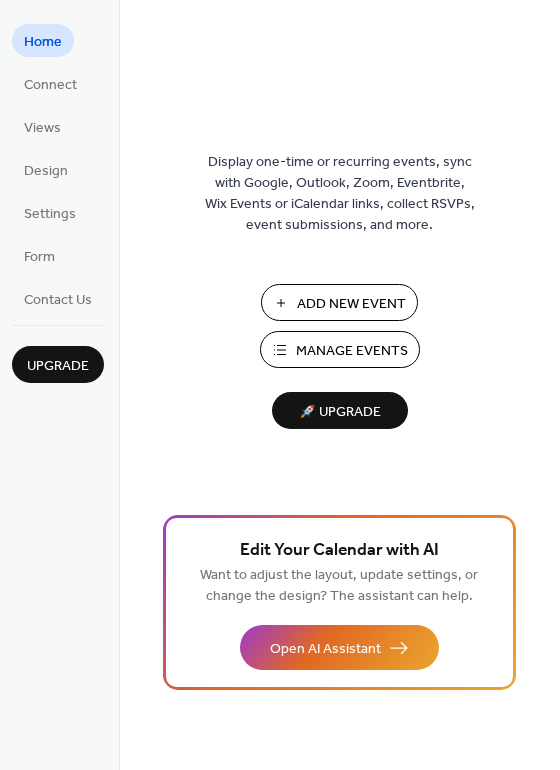 scroll, scrollTop: 0, scrollLeft: 0, axis: both 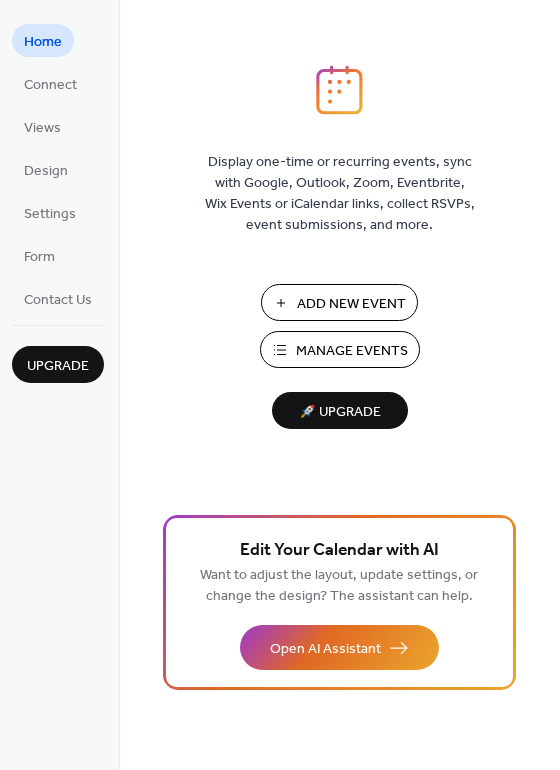 click on "Manage Events" at bounding box center [352, 351] 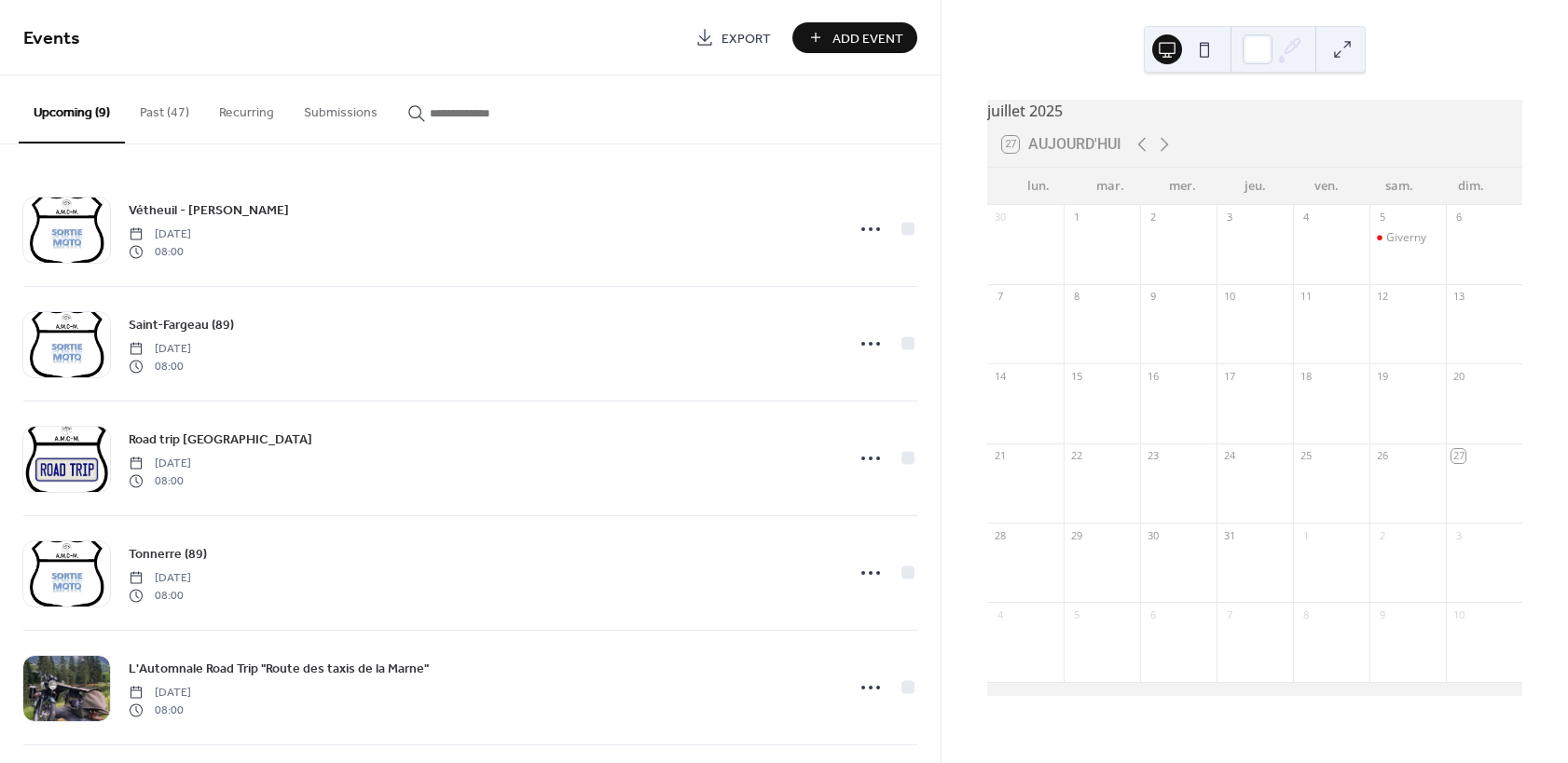 scroll, scrollTop: 0, scrollLeft: 0, axis: both 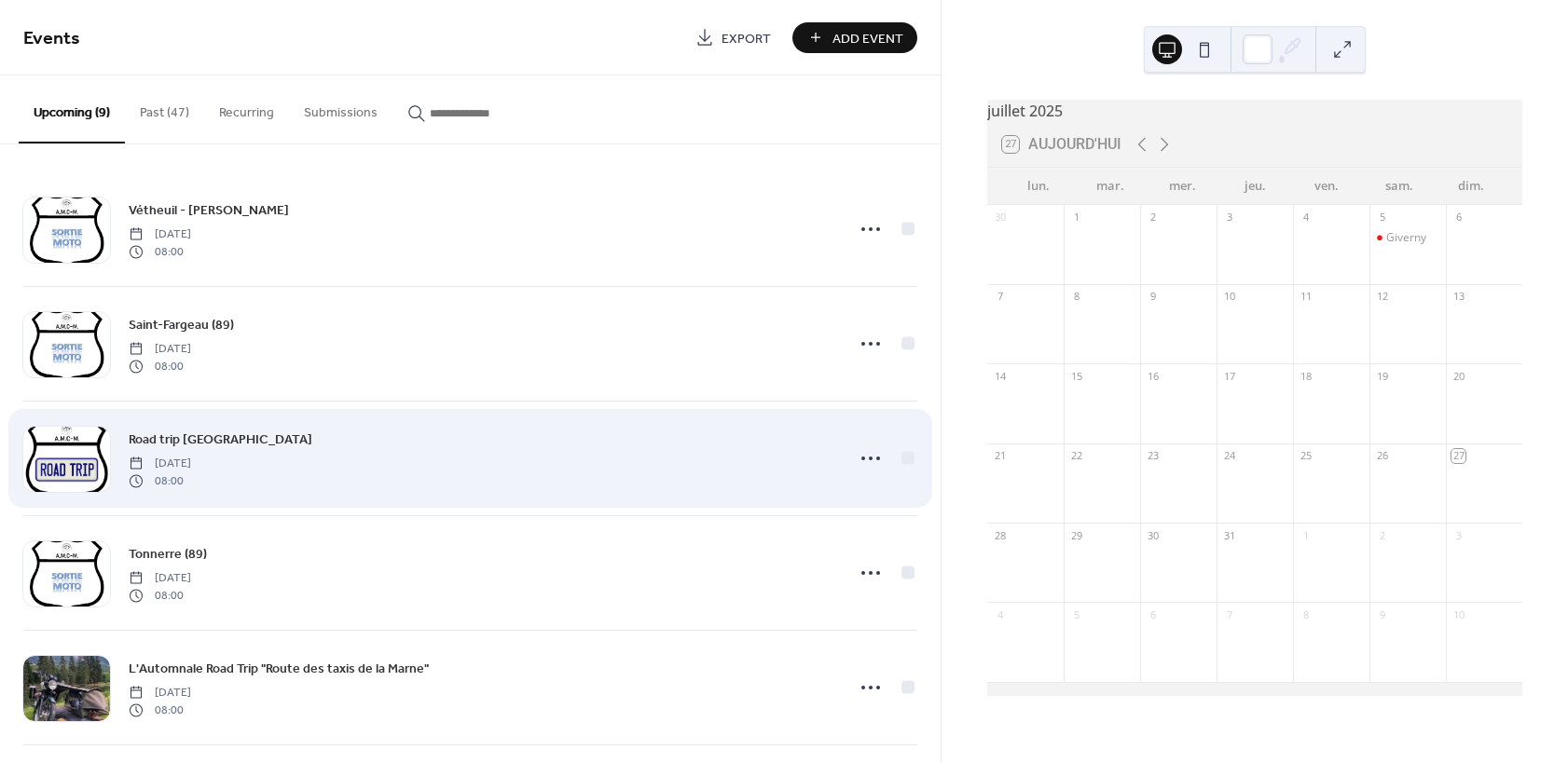 click on "Road trip [GEOGRAPHIC_DATA]" at bounding box center (220, 440) 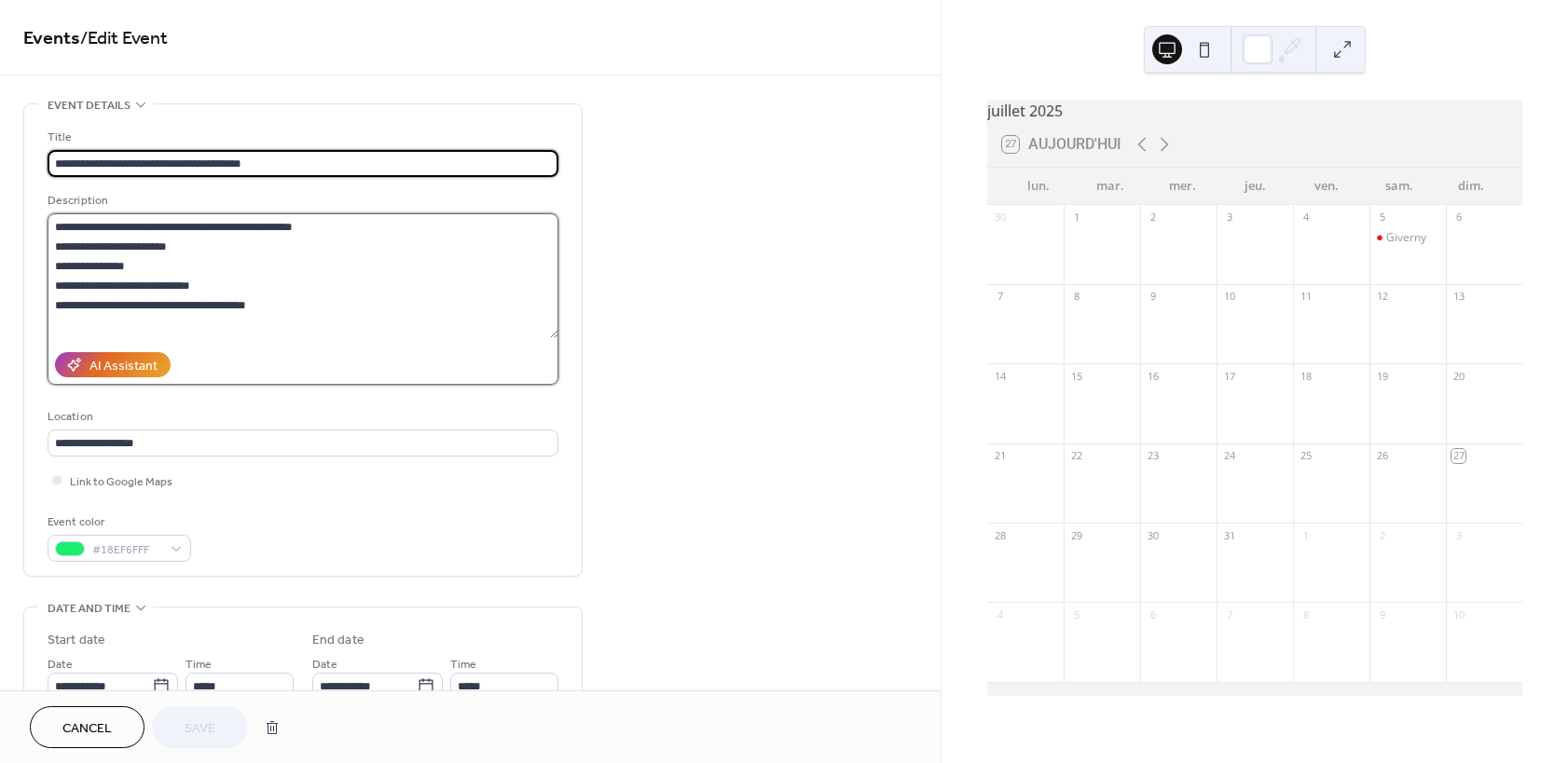 click on "**********" at bounding box center [303, 276] 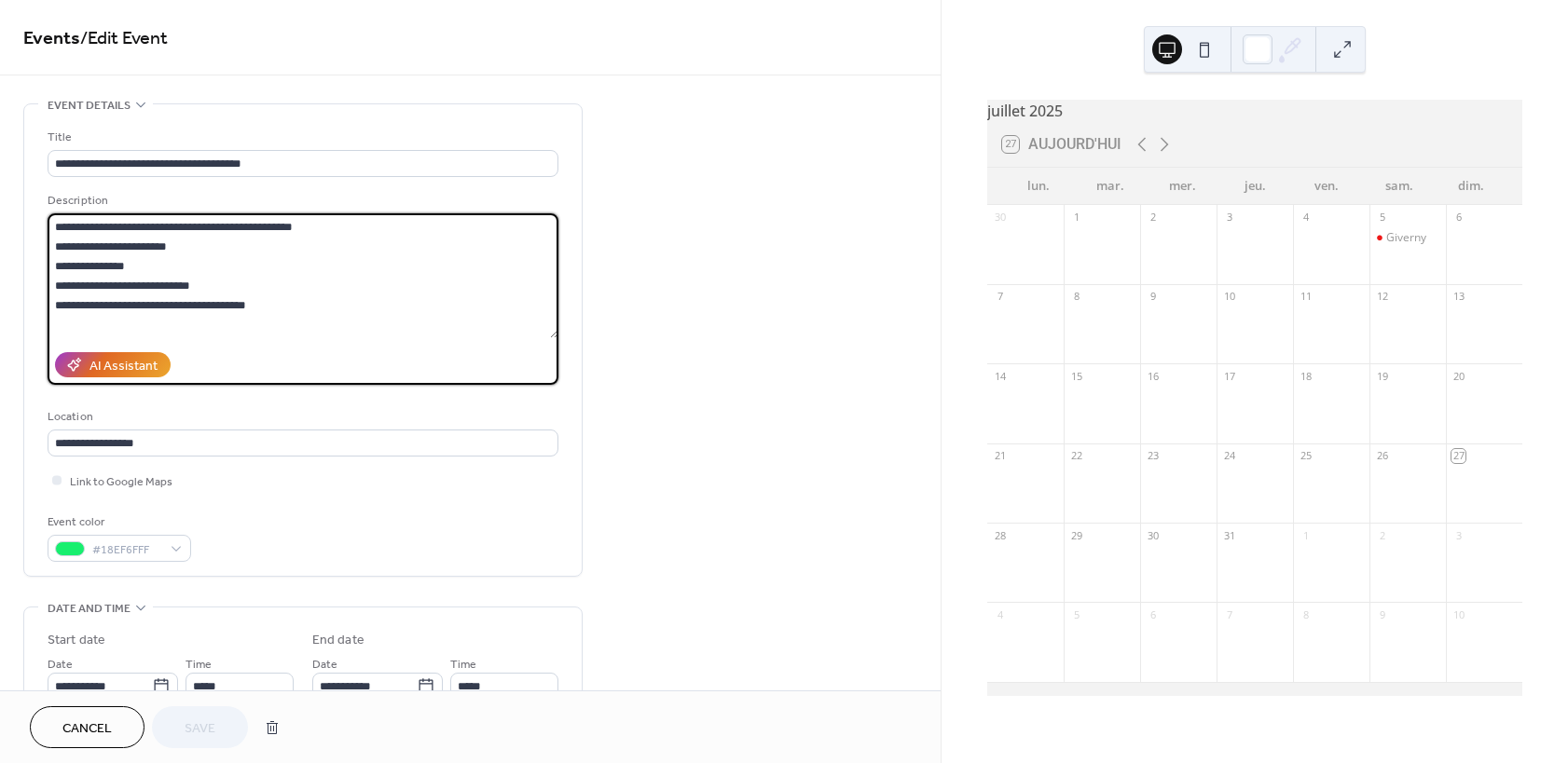 click on "**********" at bounding box center [303, 276] 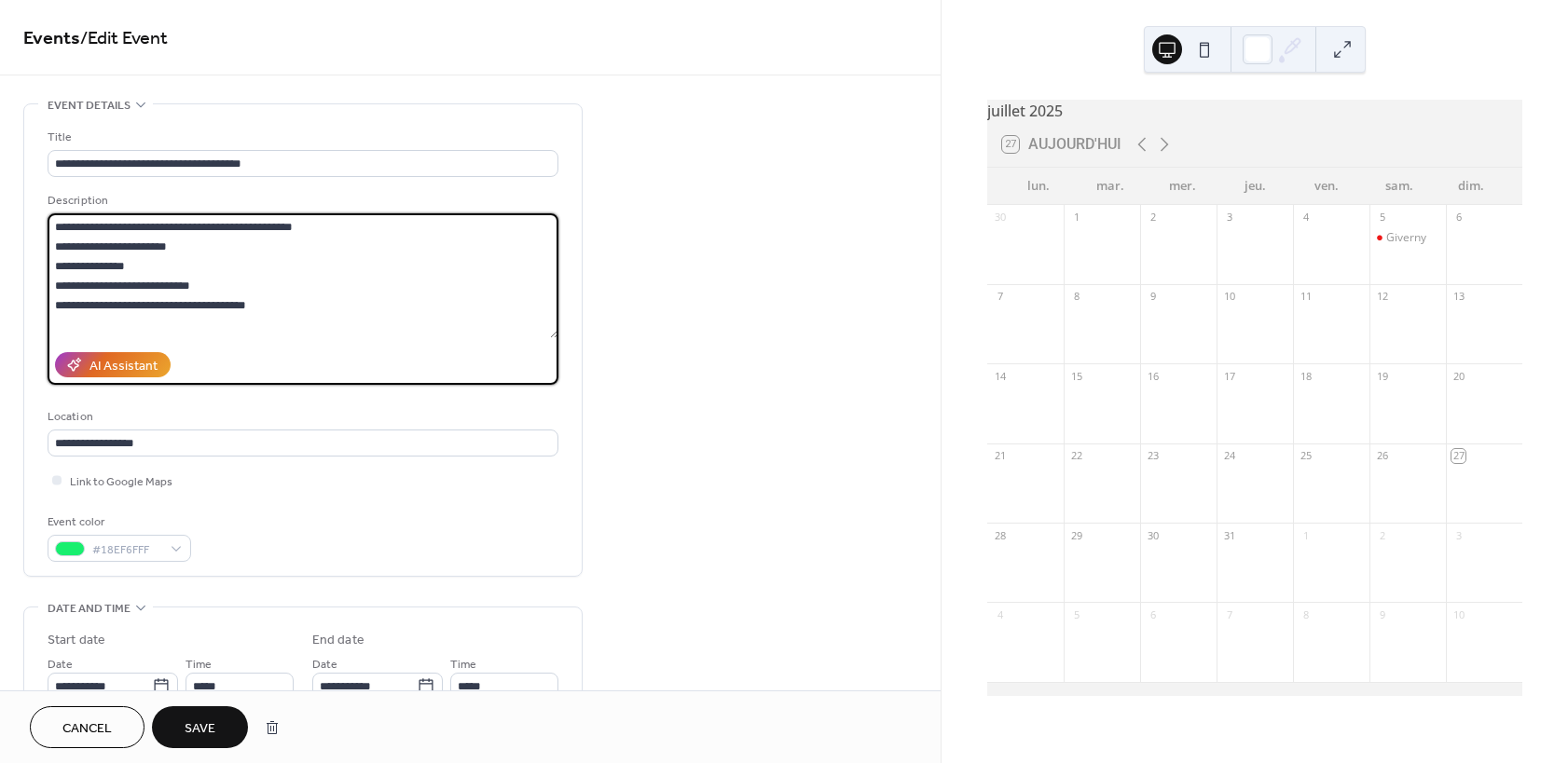 click on "**********" at bounding box center [303, 276] 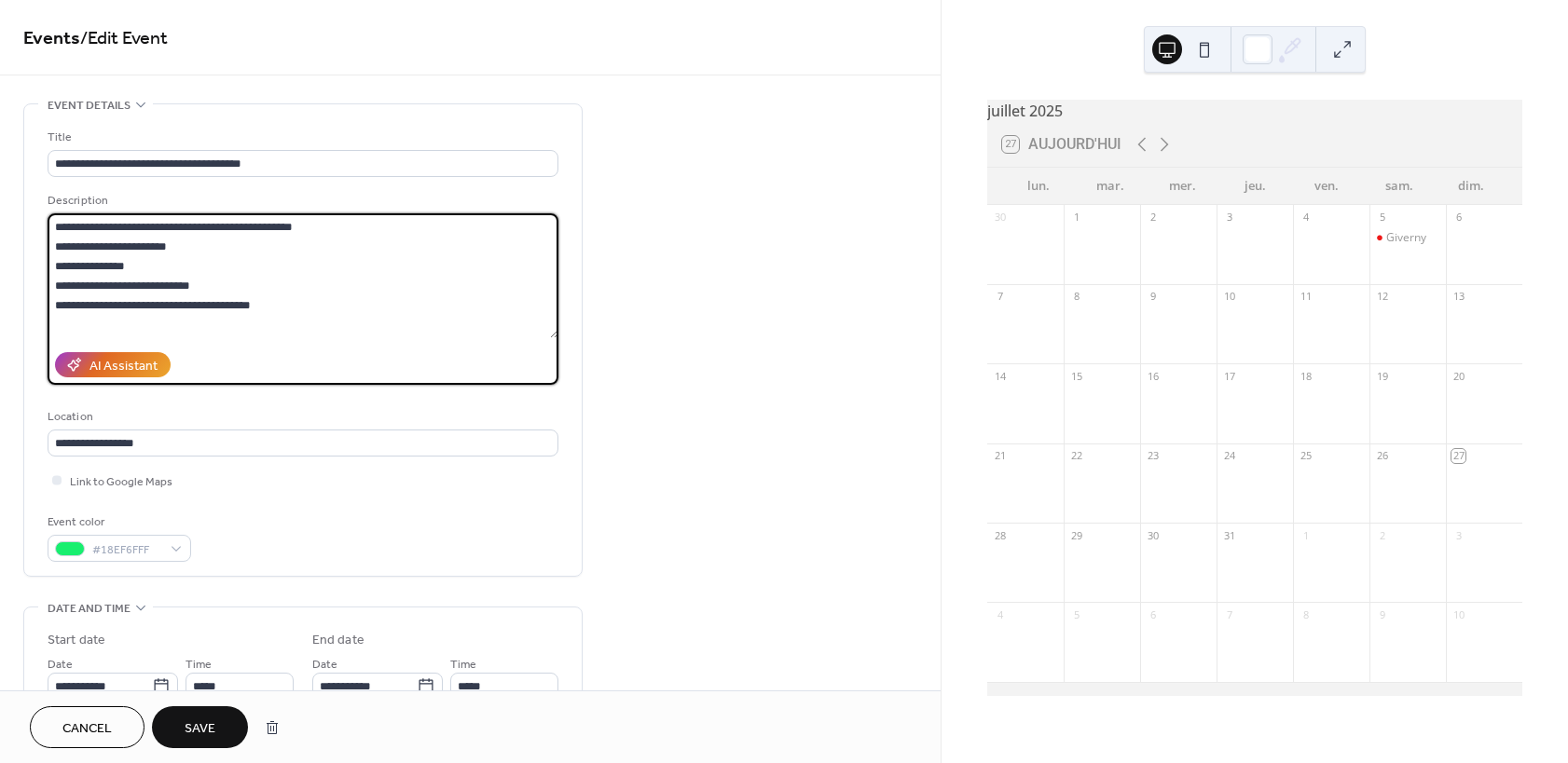 paste on "**********" 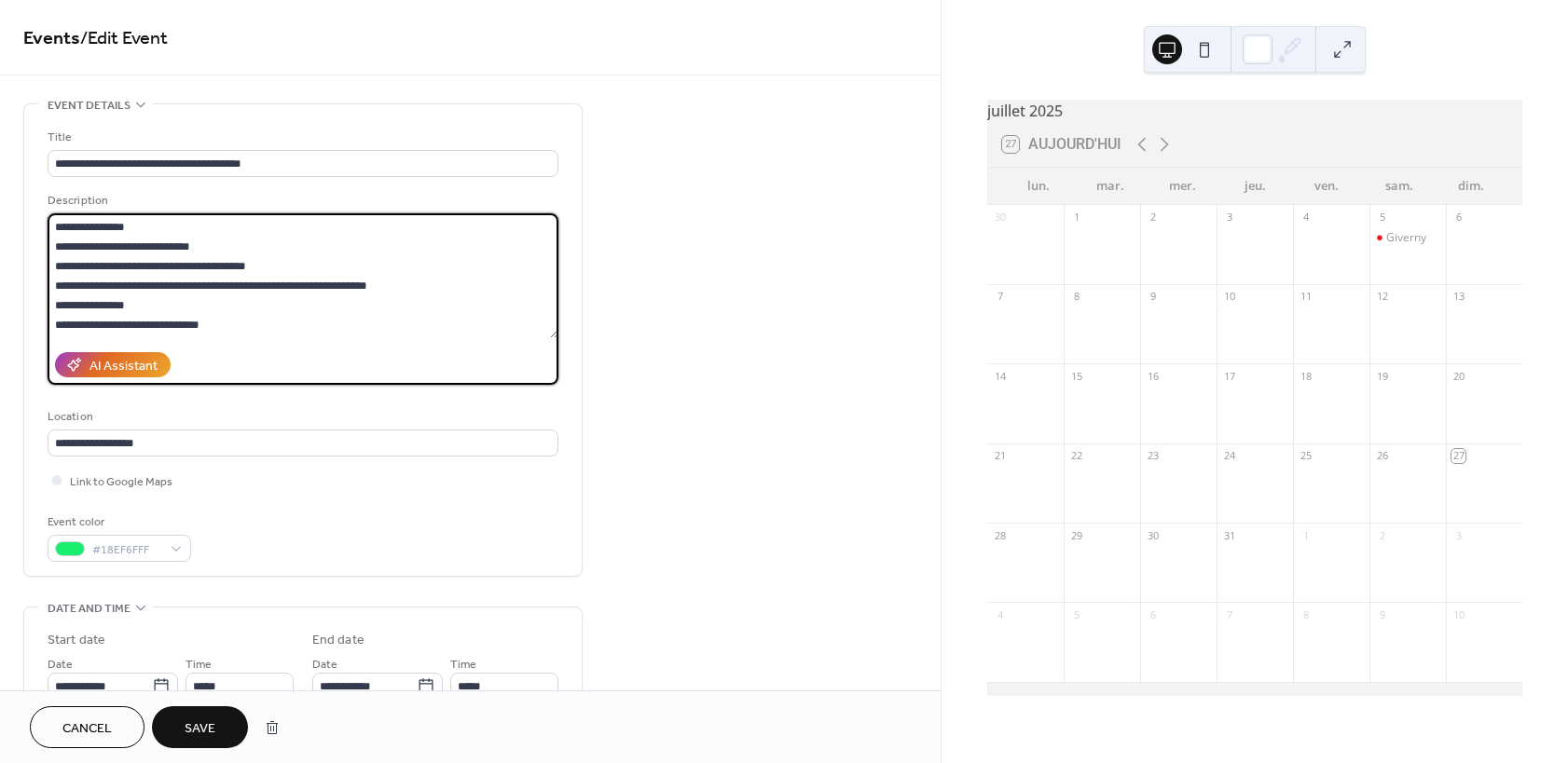 scroll, scrollTop: 0, scrollLeft: 0, axis: both 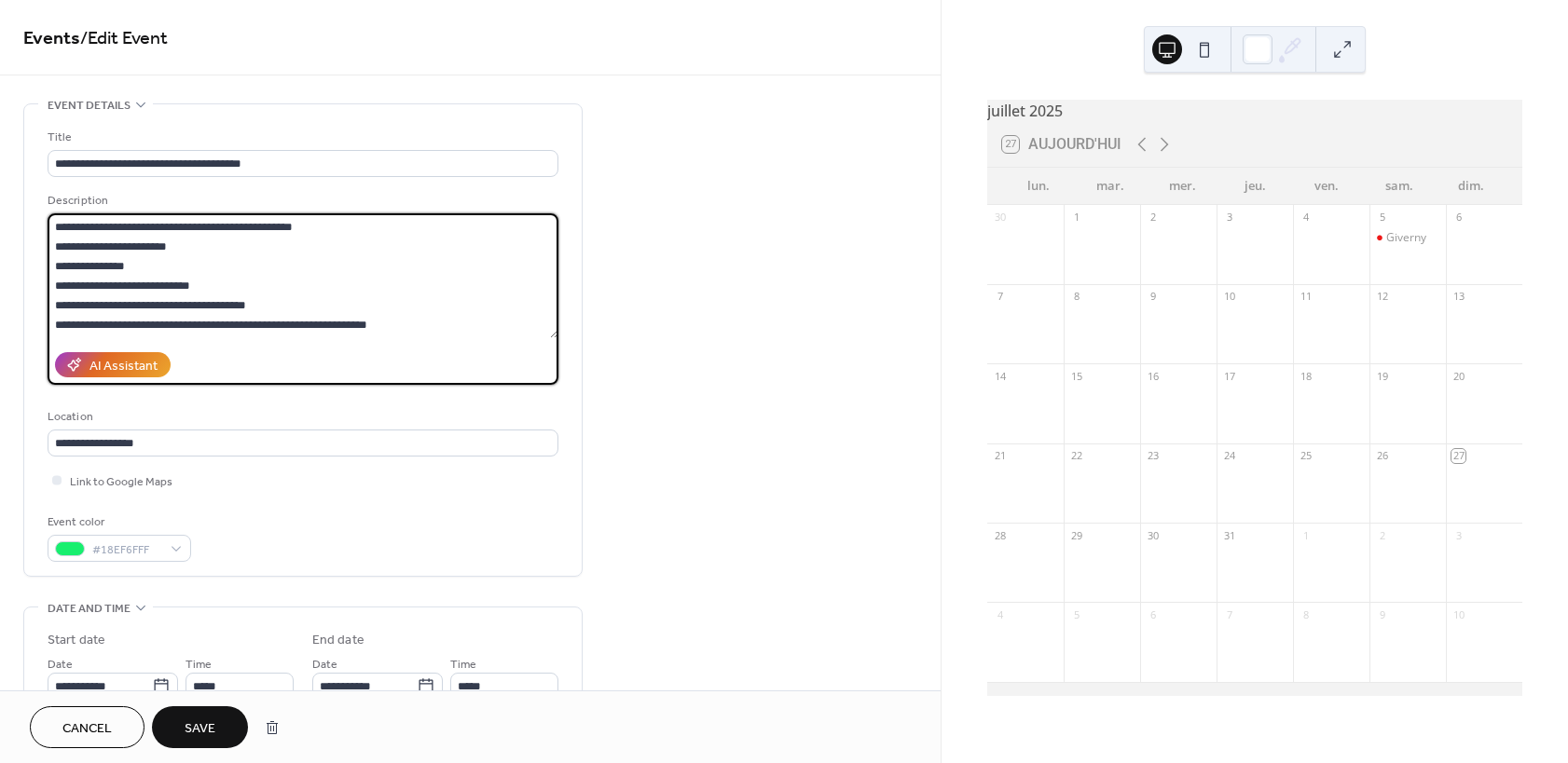 click on "**********" at bounding box center [303, 276] 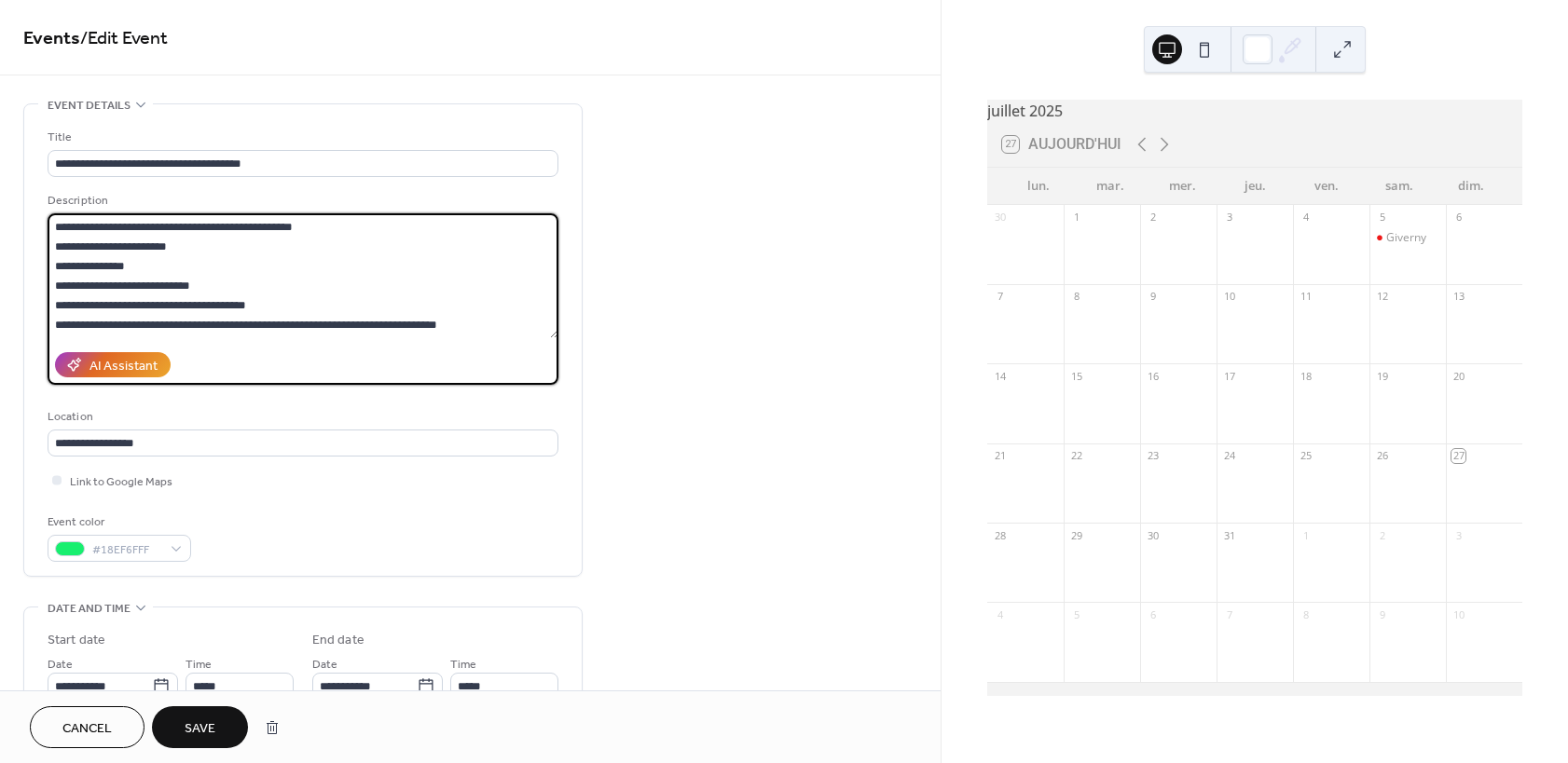scroll, scrollTop: 113, scrollLeft: 0, axis: vertical 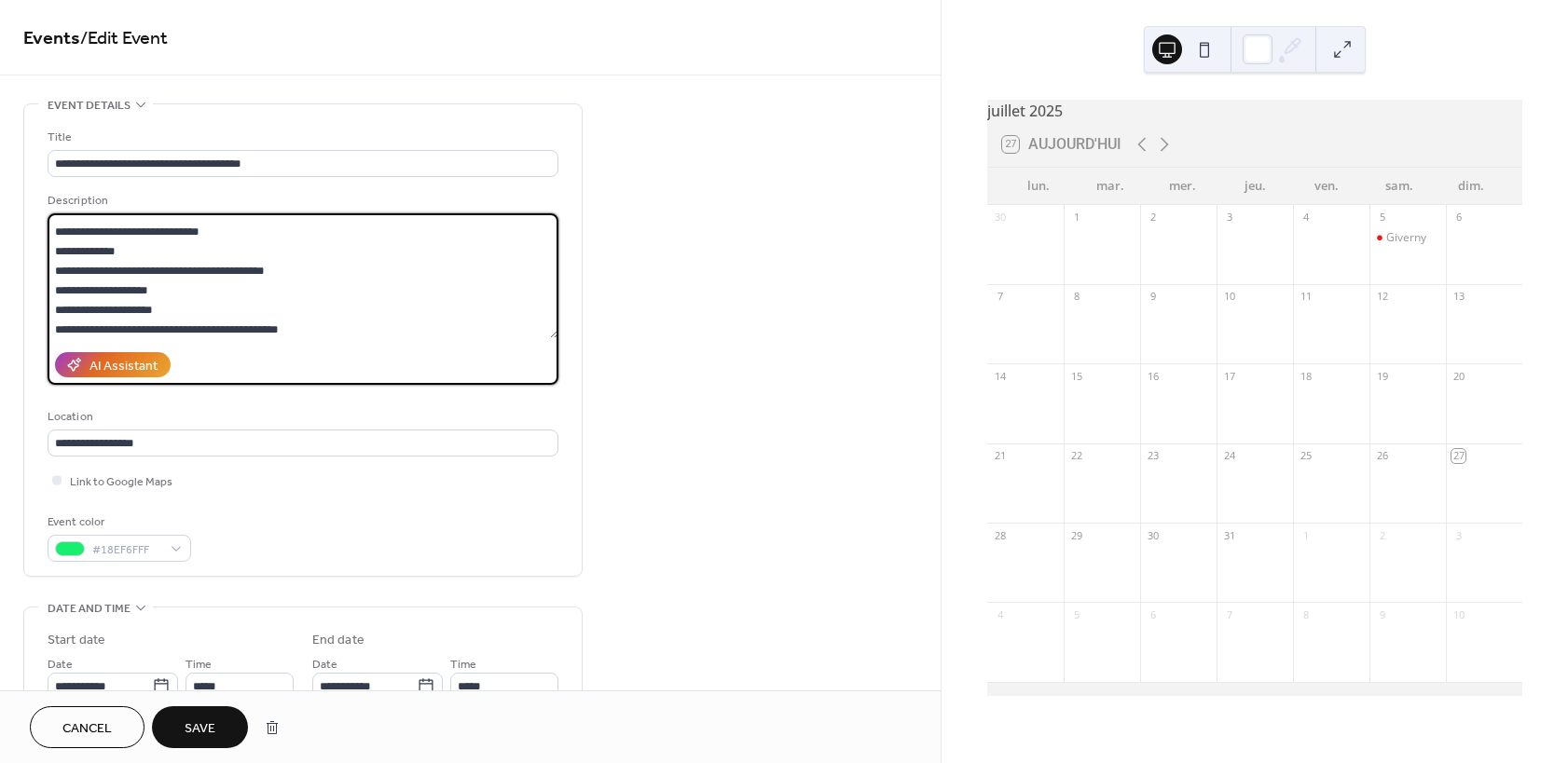 click on "**********" at bounding box center [303, 276] 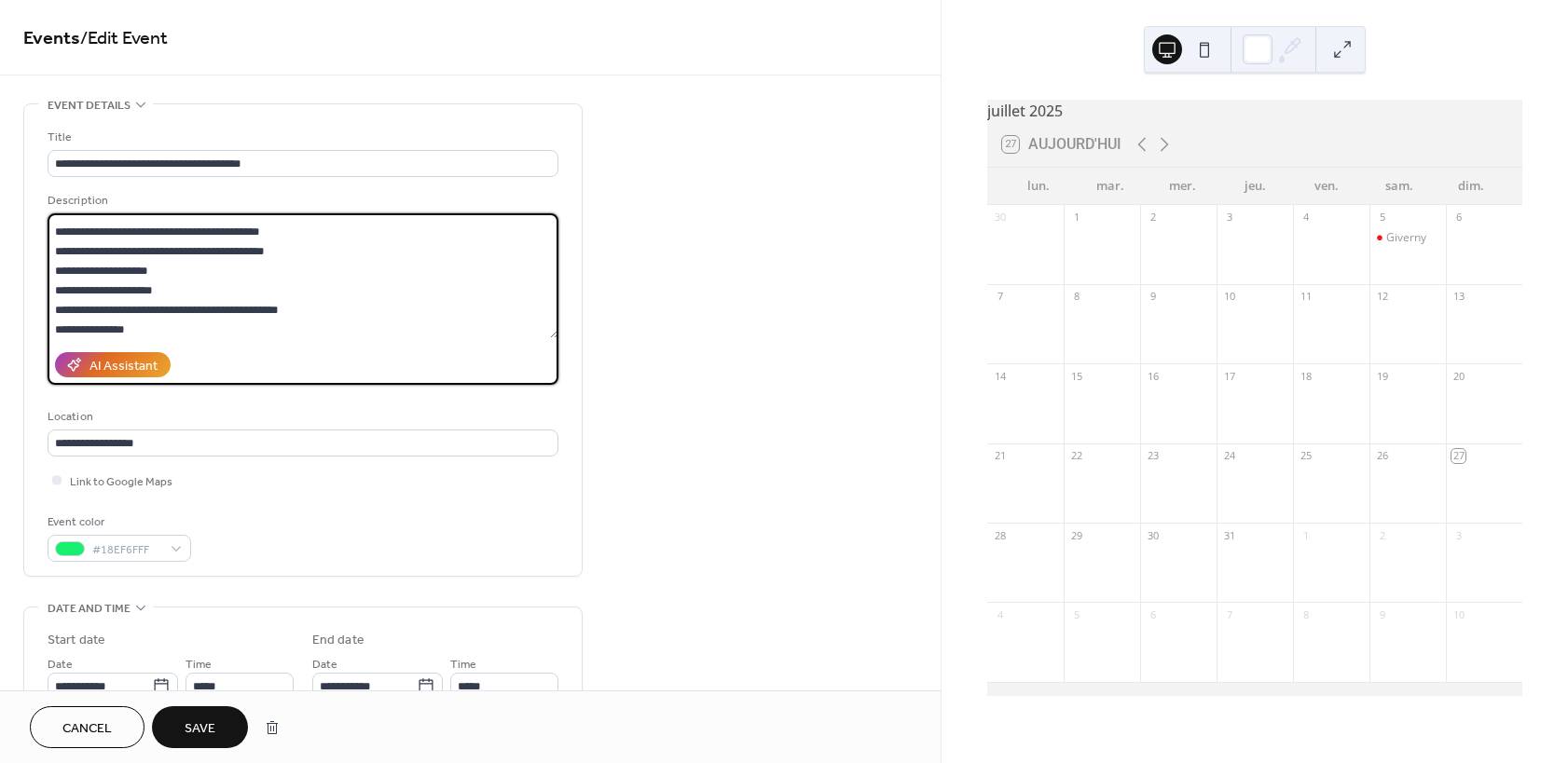 click on "**********" at bounding box center (303, 276) 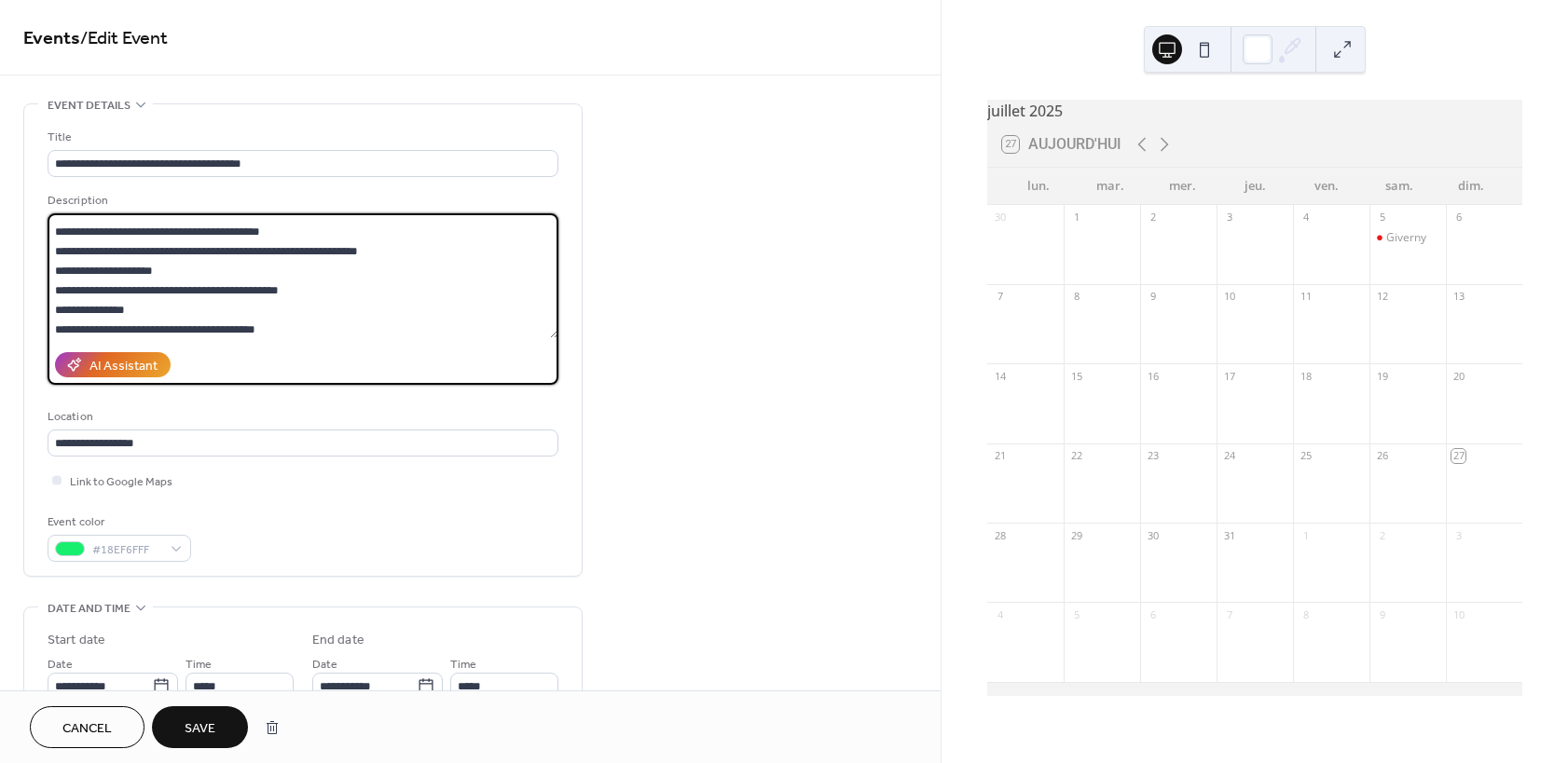 click on "**********" at bounding box center [303, 276] 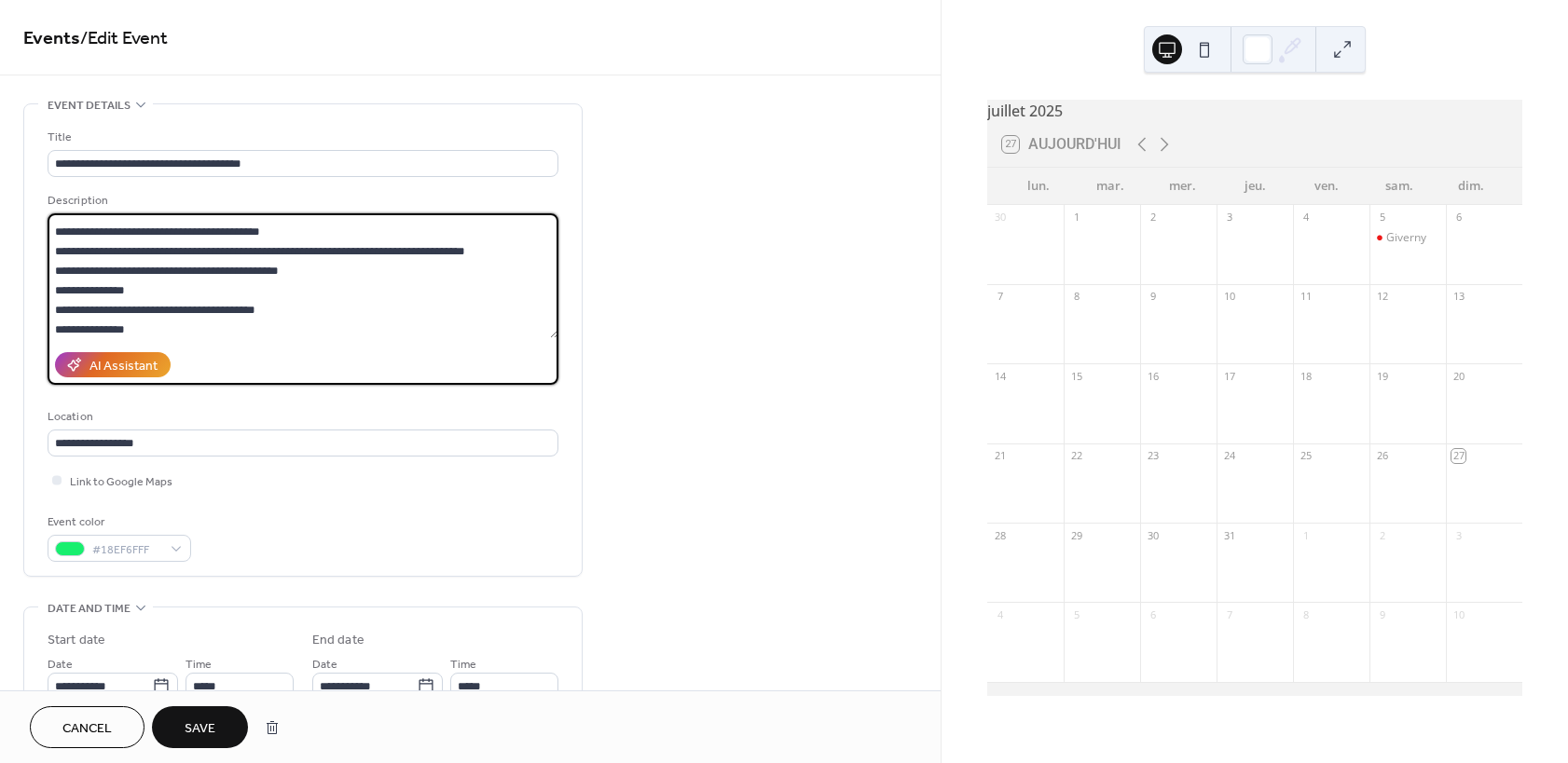 click on "**********" at bounding box center (303, 276) 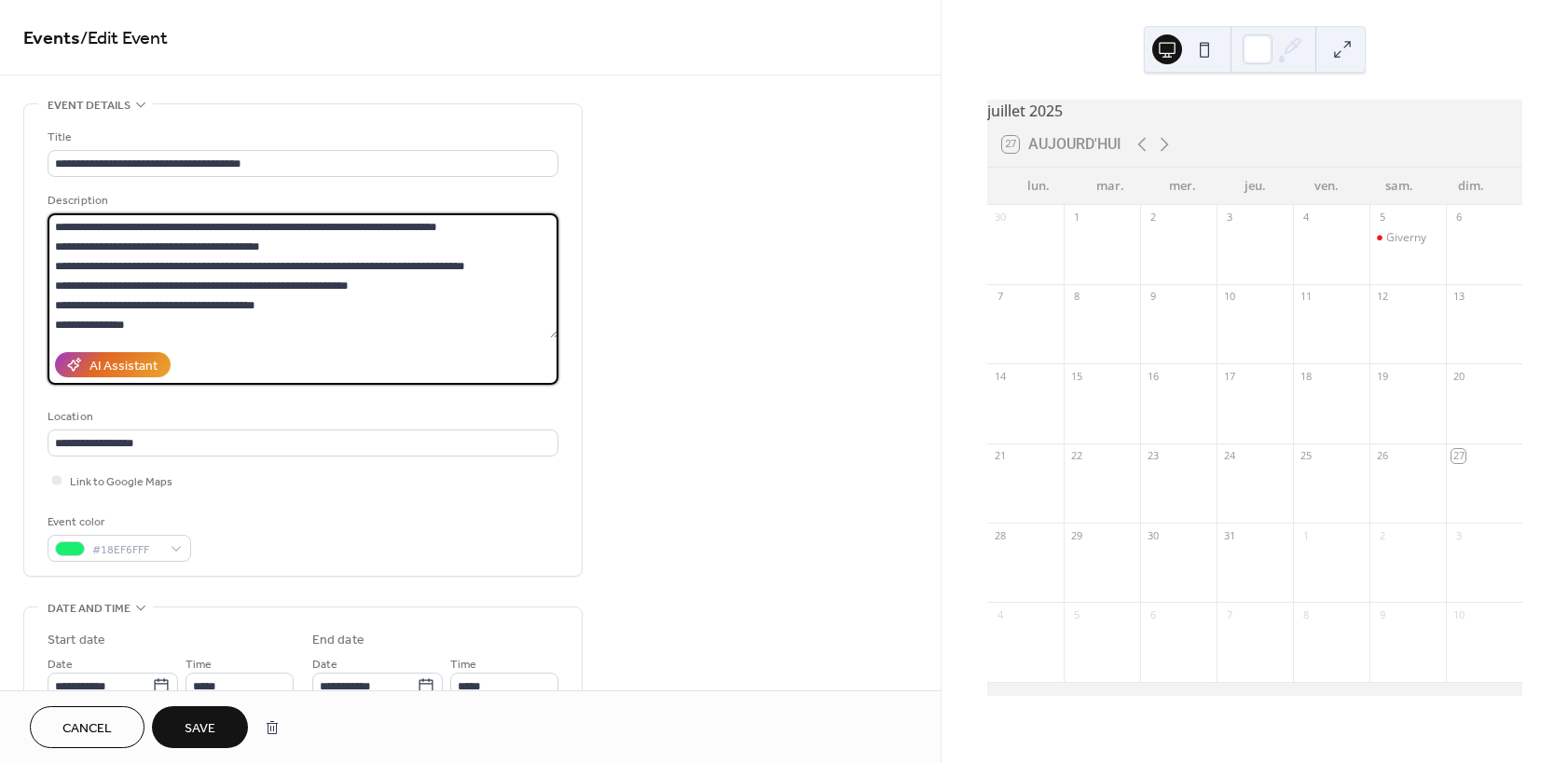 scroll, scrollTop: 98, scrollLeft: 0, axis: vertical 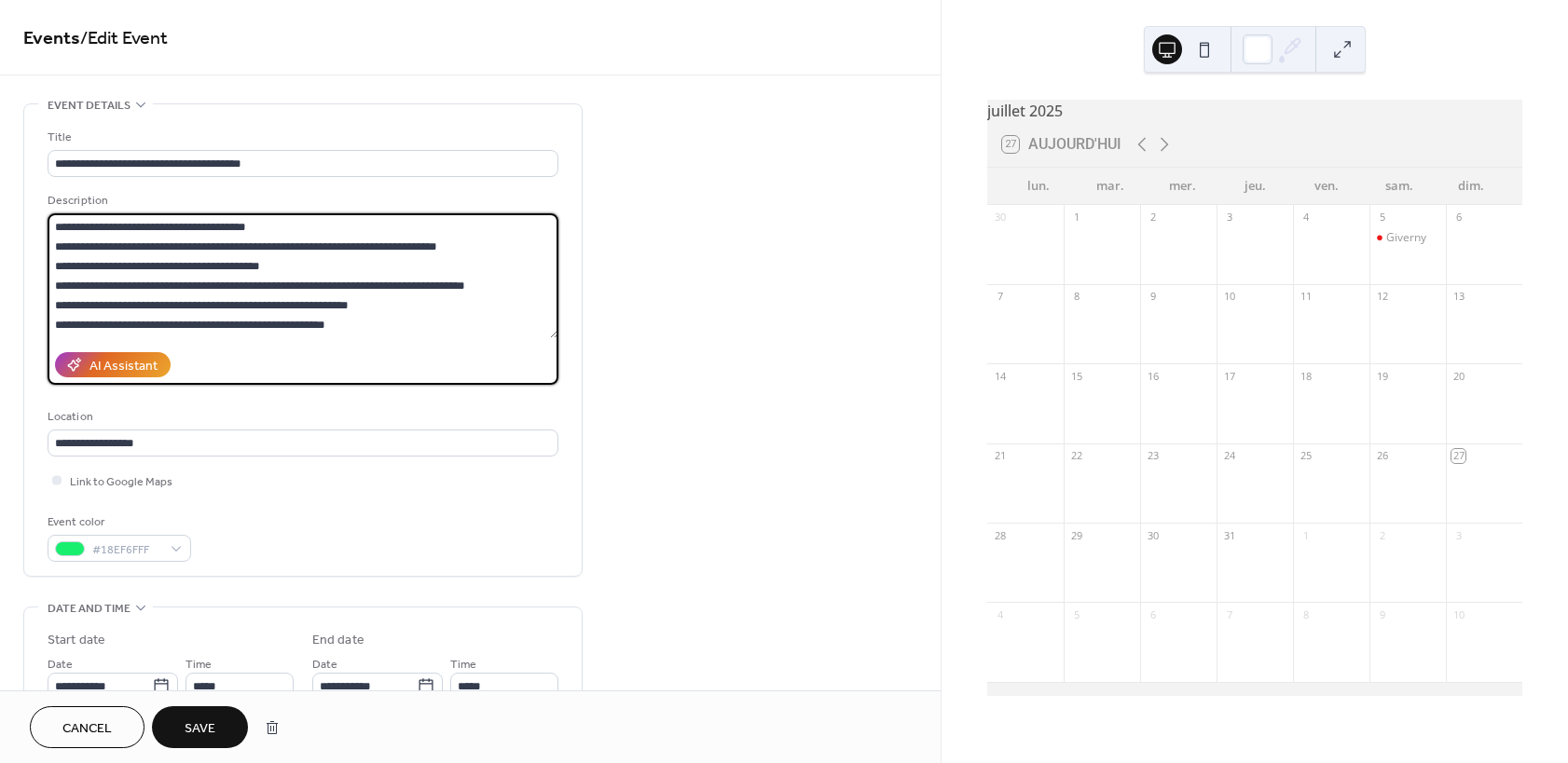 click on "**********" at bounding box center (303, 276) 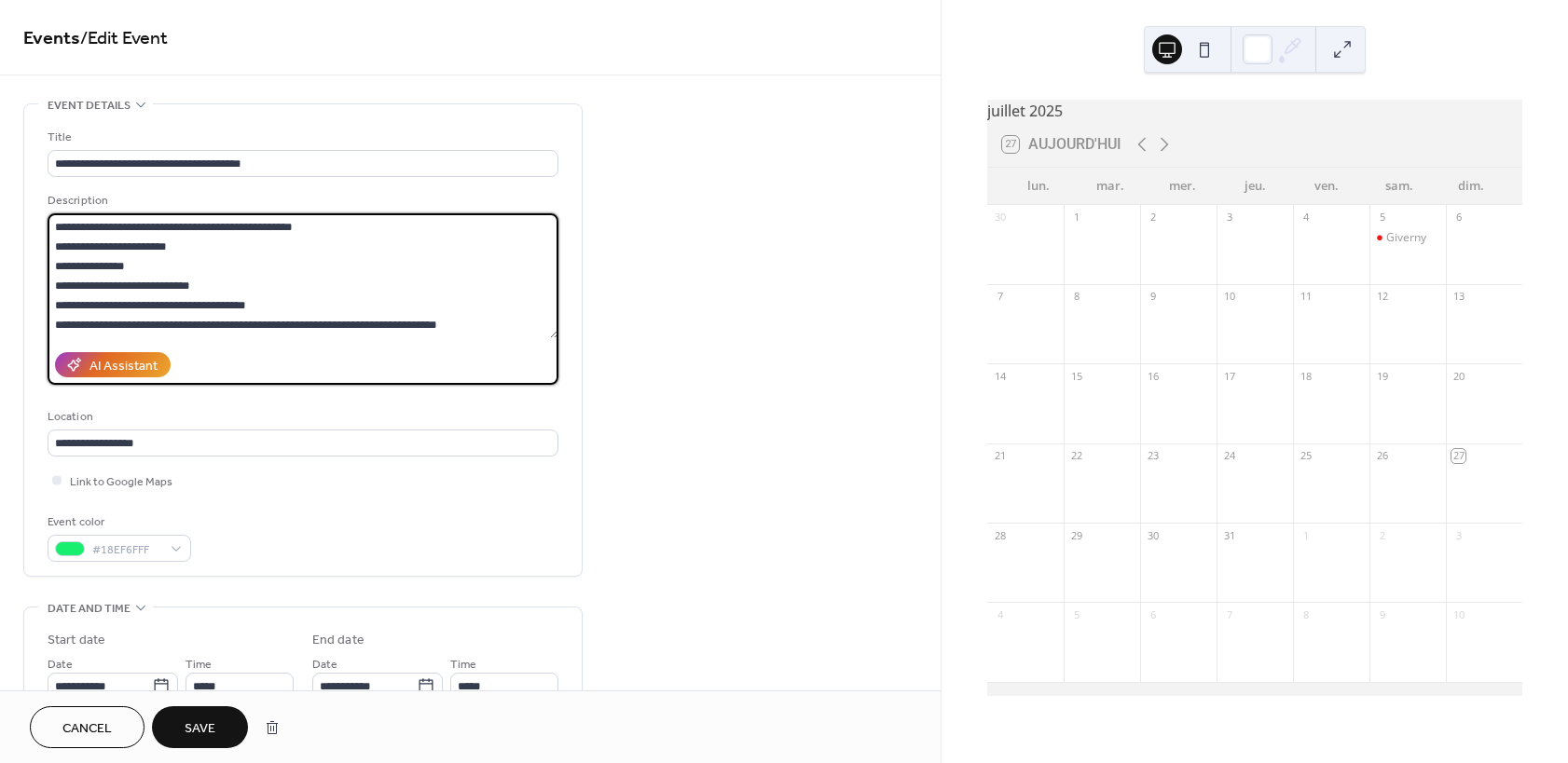 scroll, scrollTop: 78, scrollLeft: 0, axis: vertical 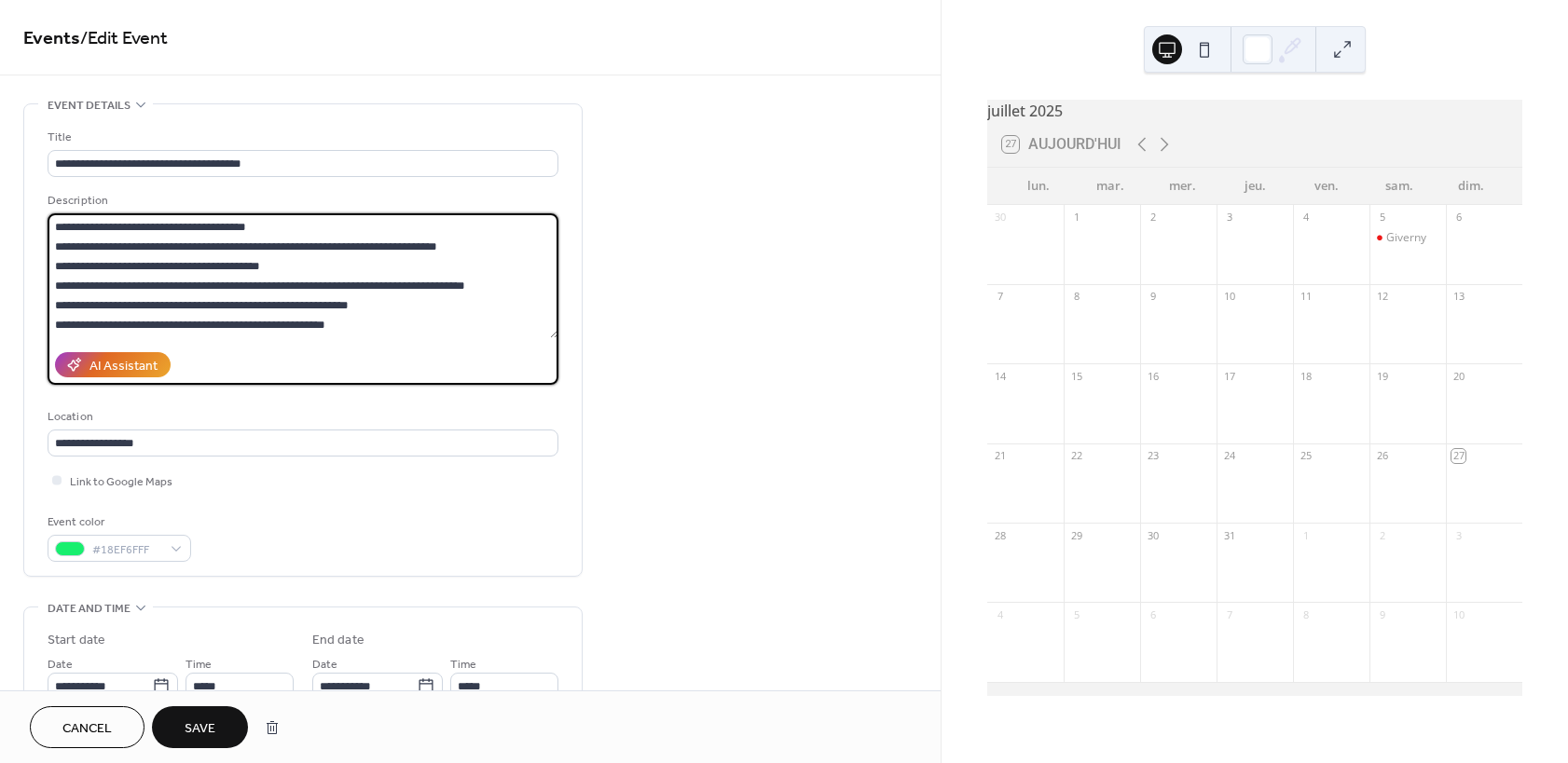 click on "**********" at bounding box center [303, 276] 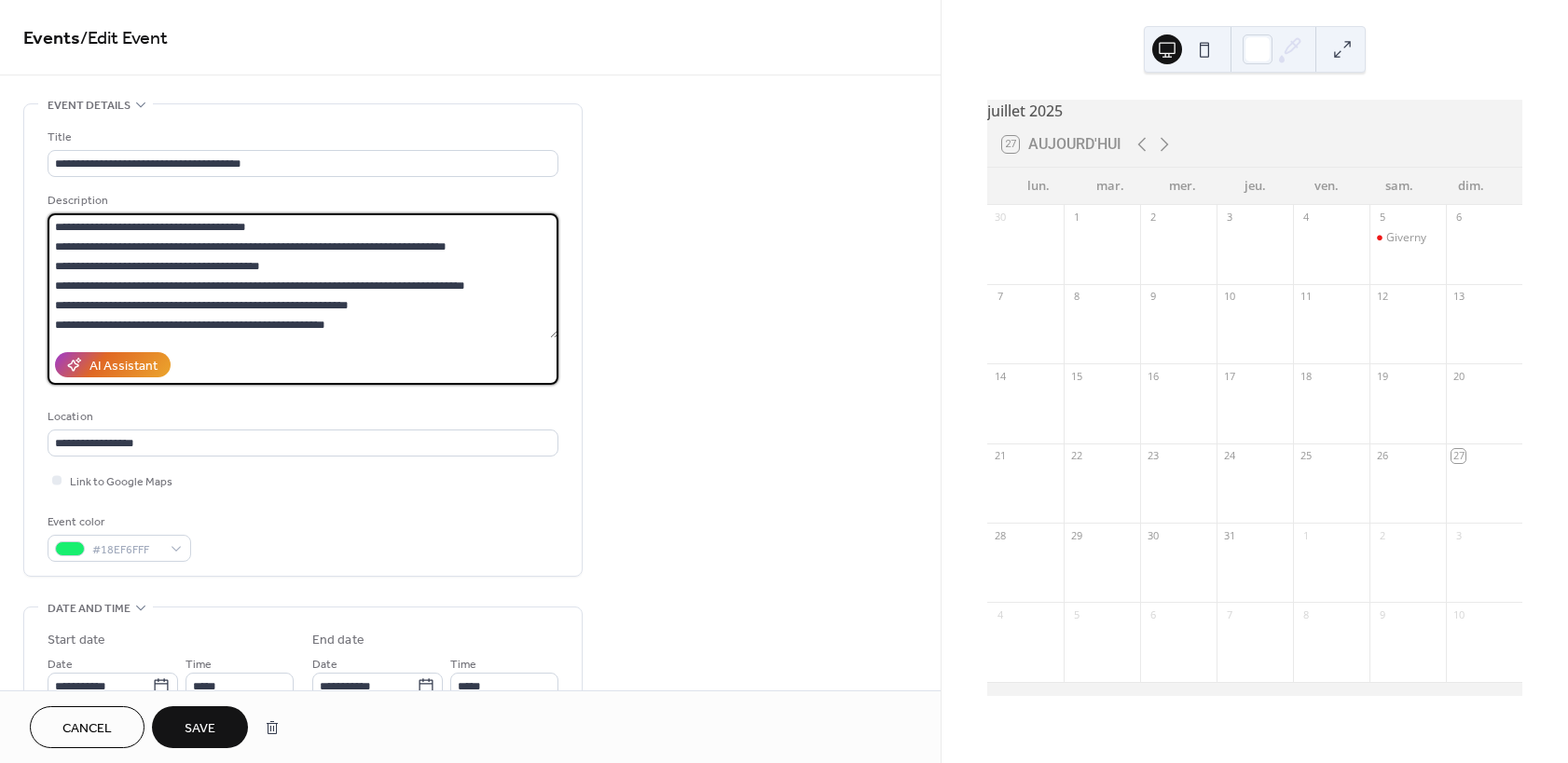click on "**********" at bounding box center (303, 276) 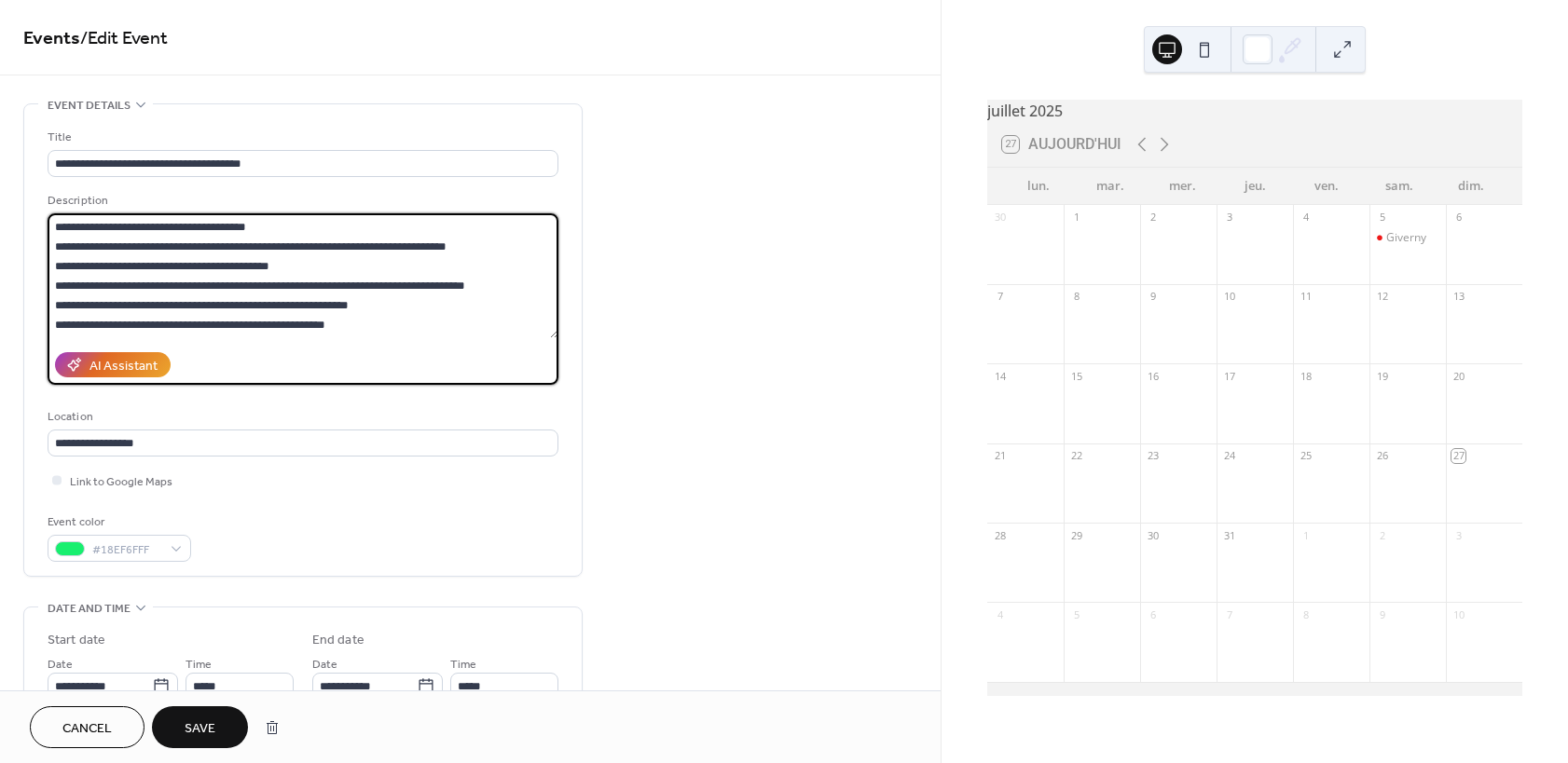 click on "**********" at bounding box center (303, 276) 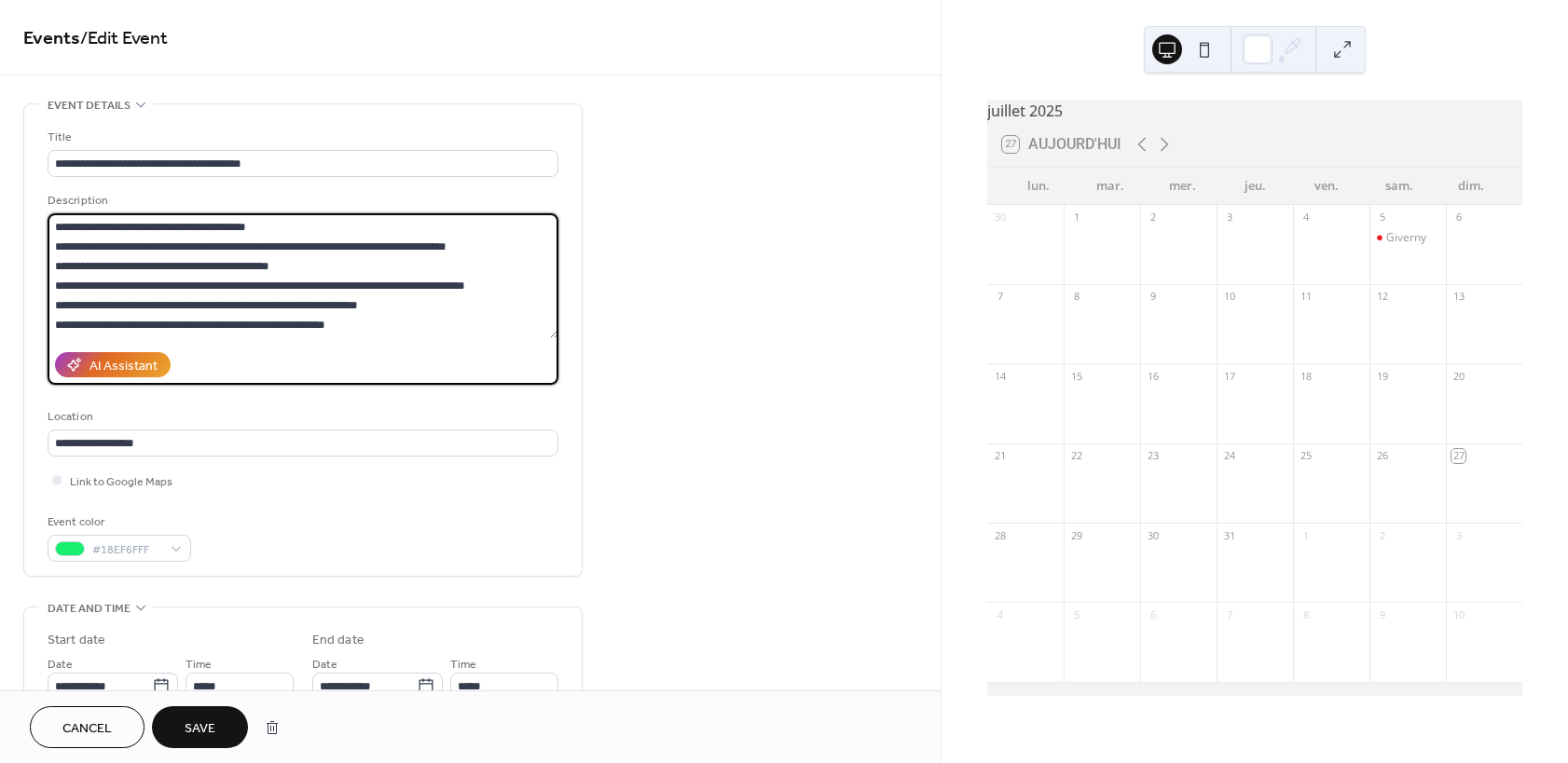 click on "**********" at bounding box center (303, 276) 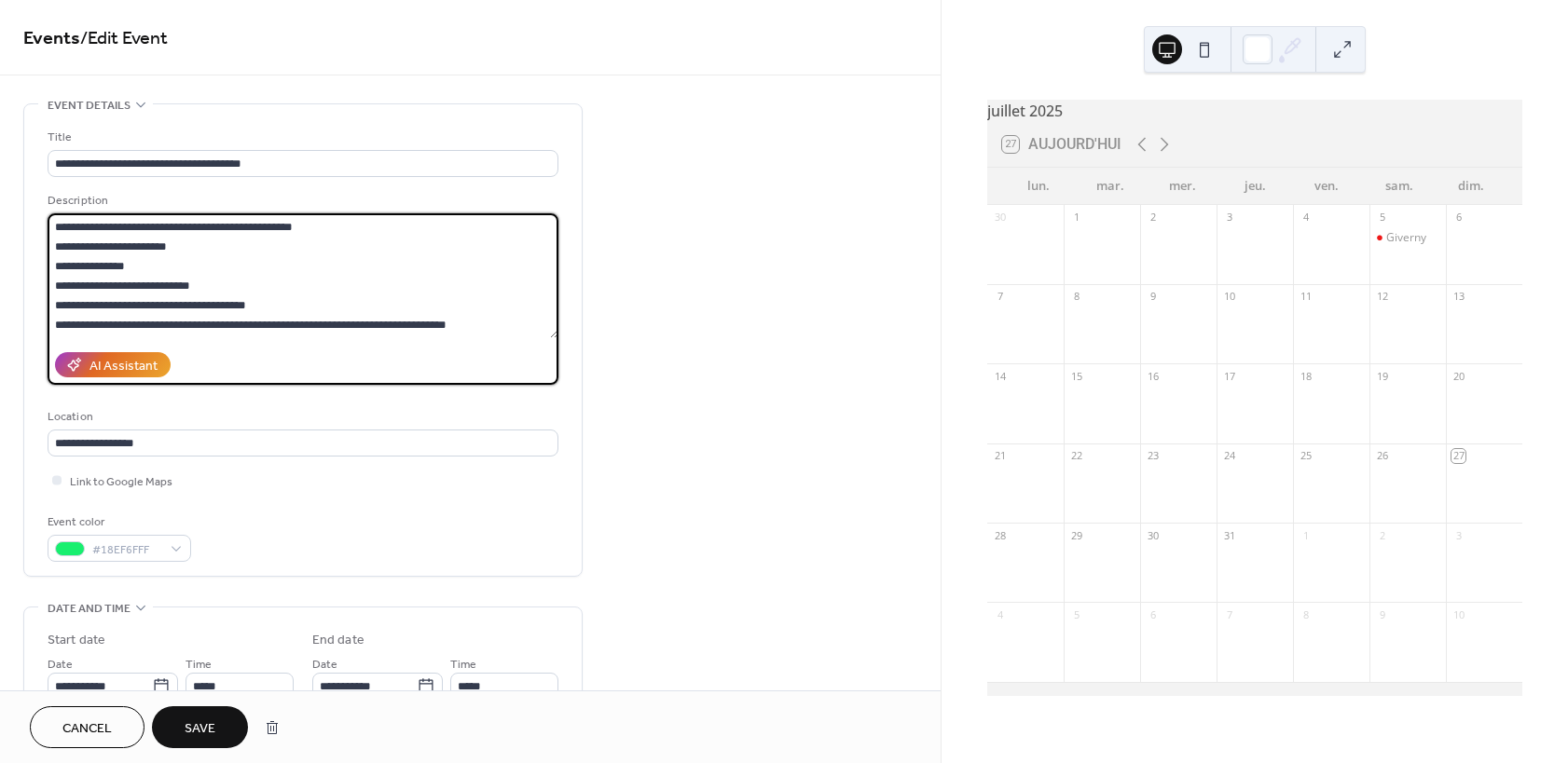 scroll, scrollTop: 78, scrollLeft: 0, axis: vertical 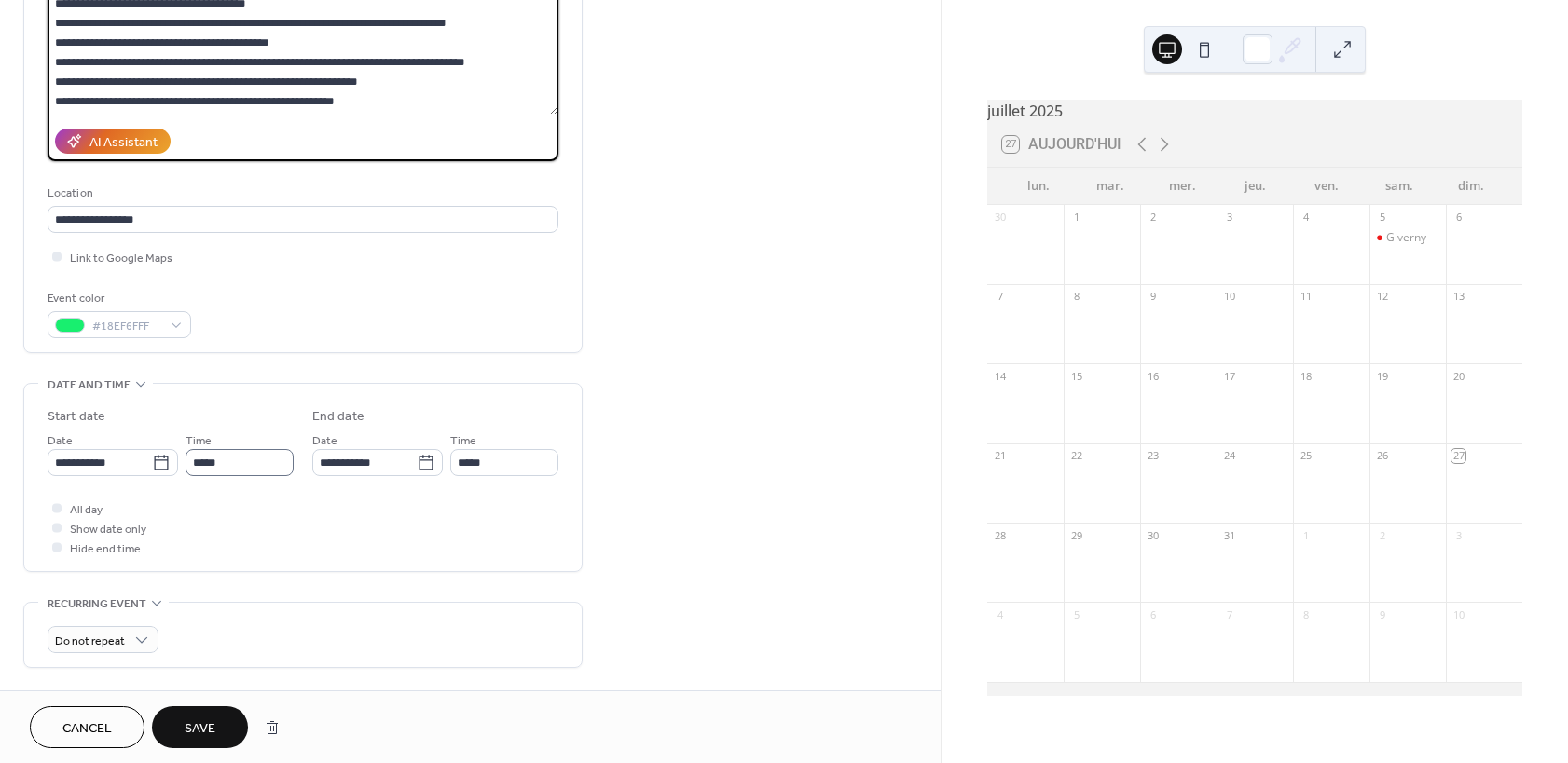 type on "**********" 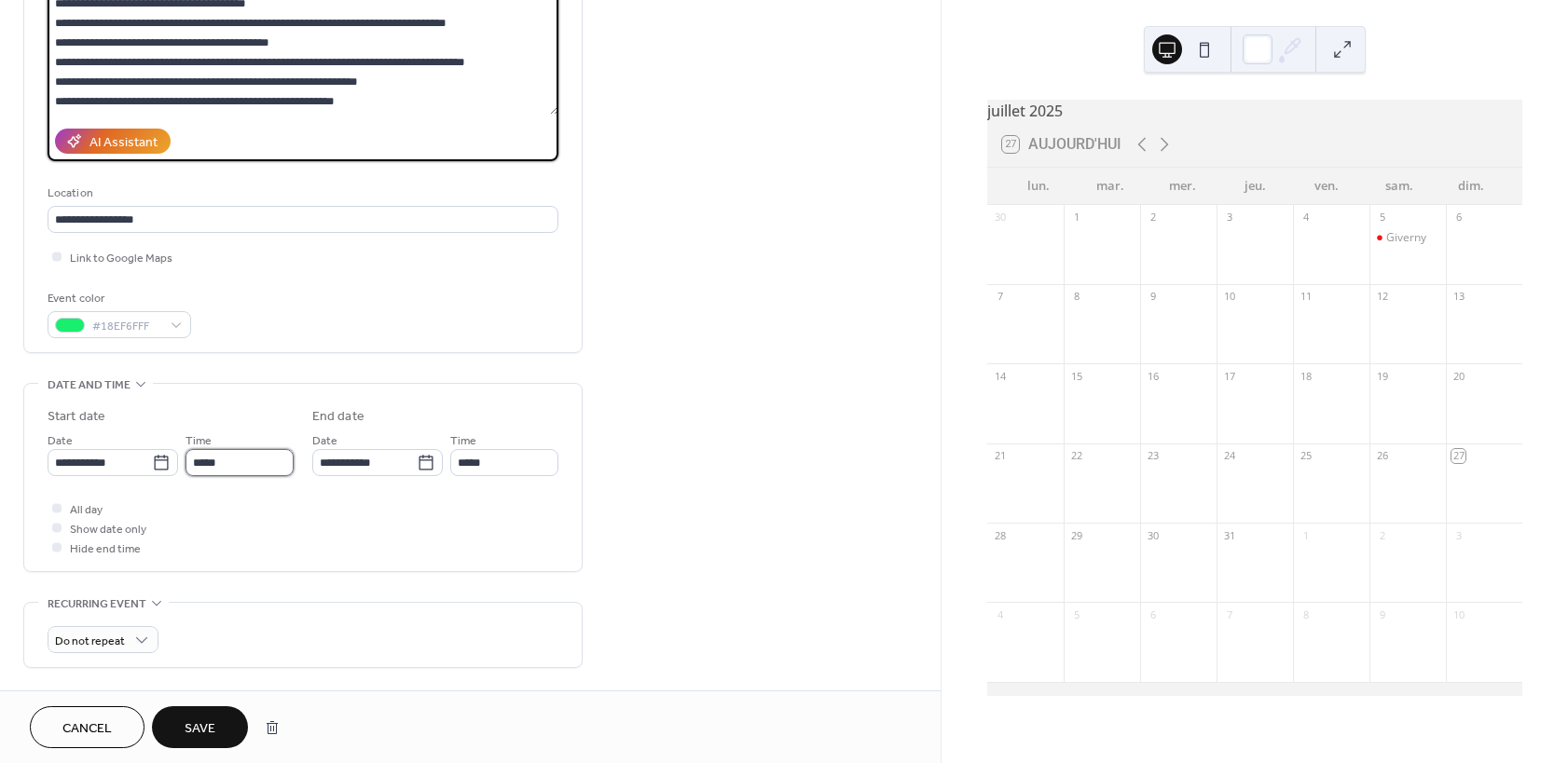 drag, startPoint x: 199, startPoint y: 468, endPoint x: 212, endPoint y: 501, distance: 35.468296 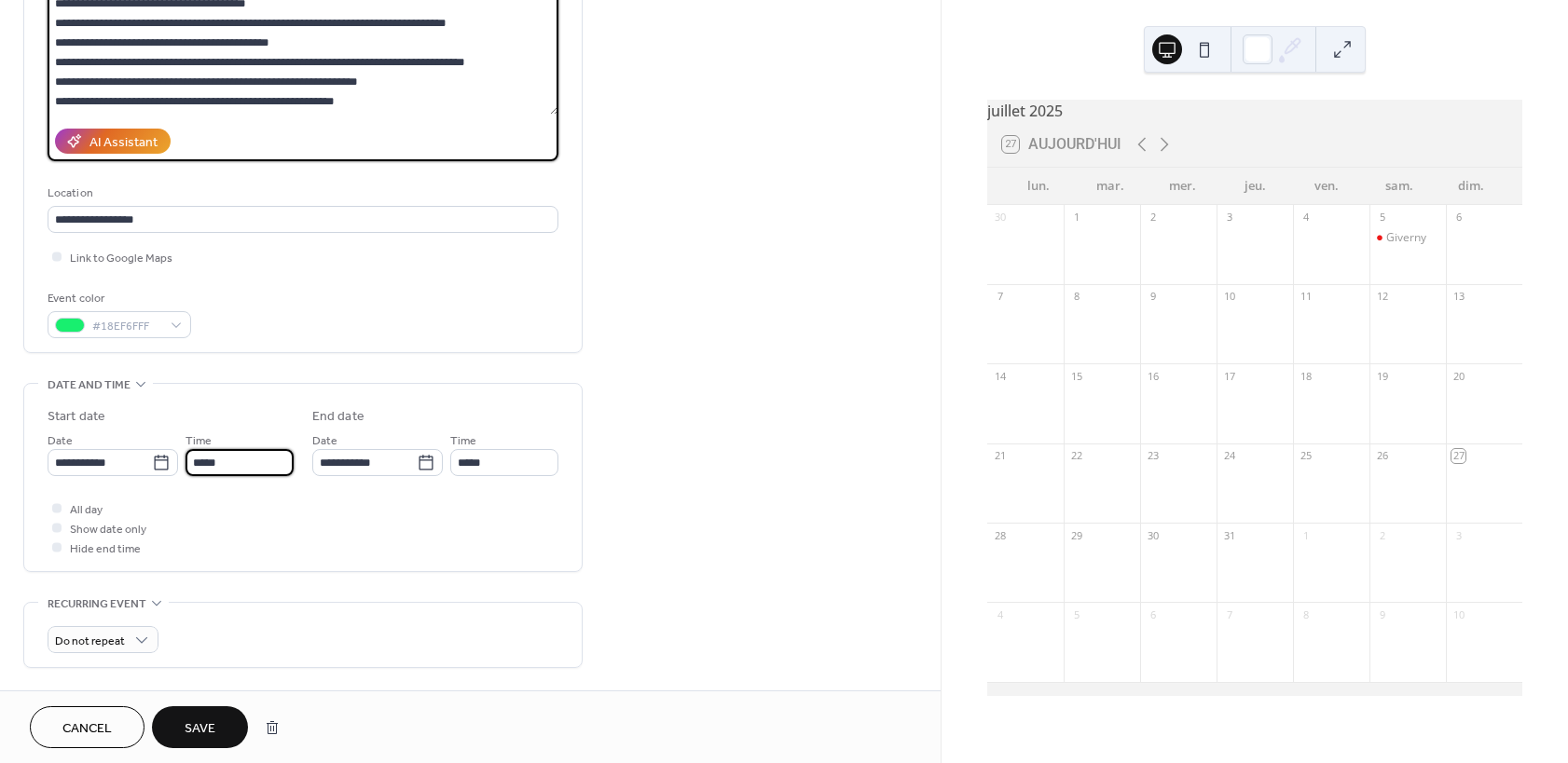 click on "*****" at bounding box center [240, 462] 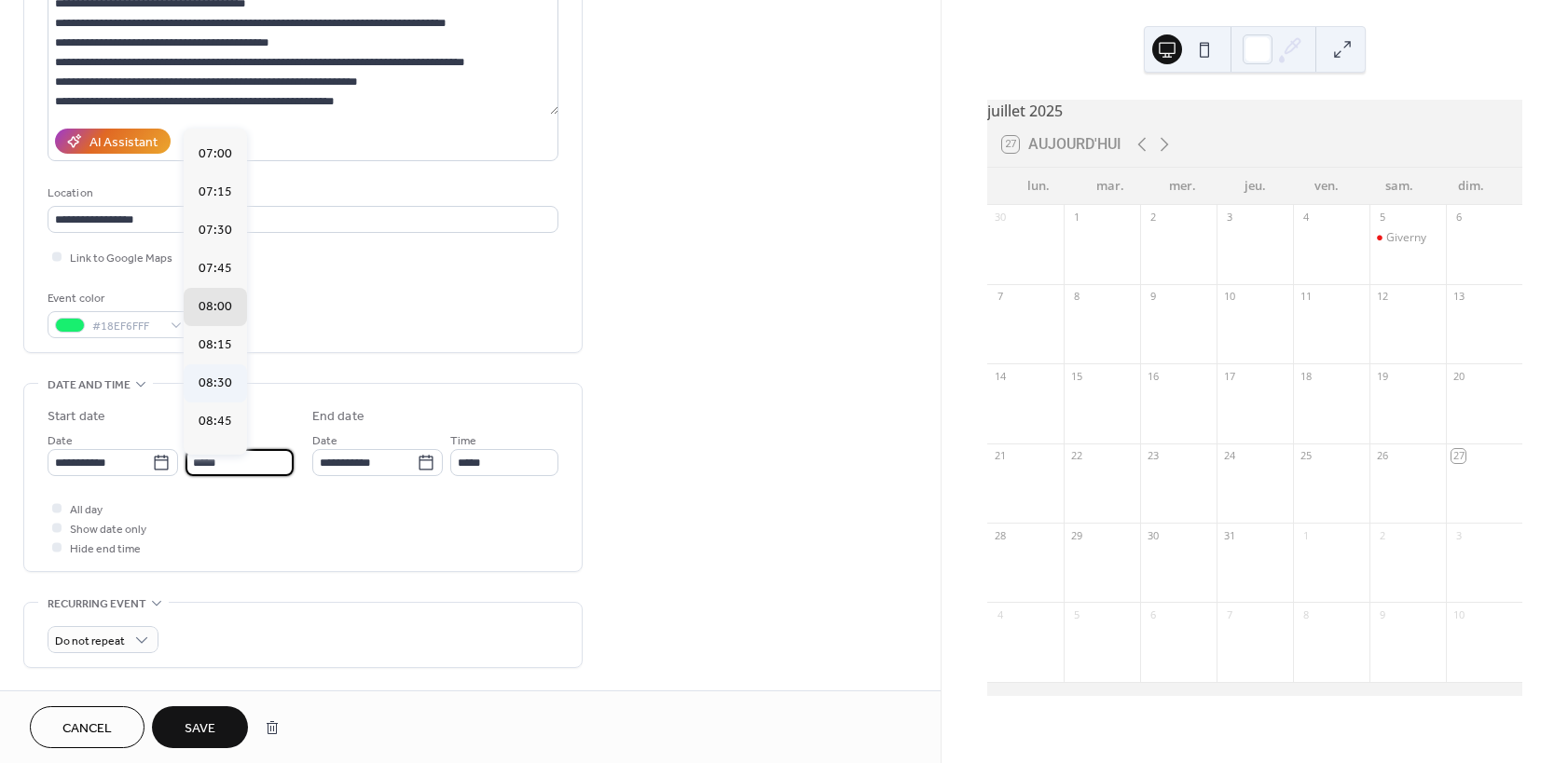 scroll, scrollTop: 1040, scrollLeft: 0, axis: vertical 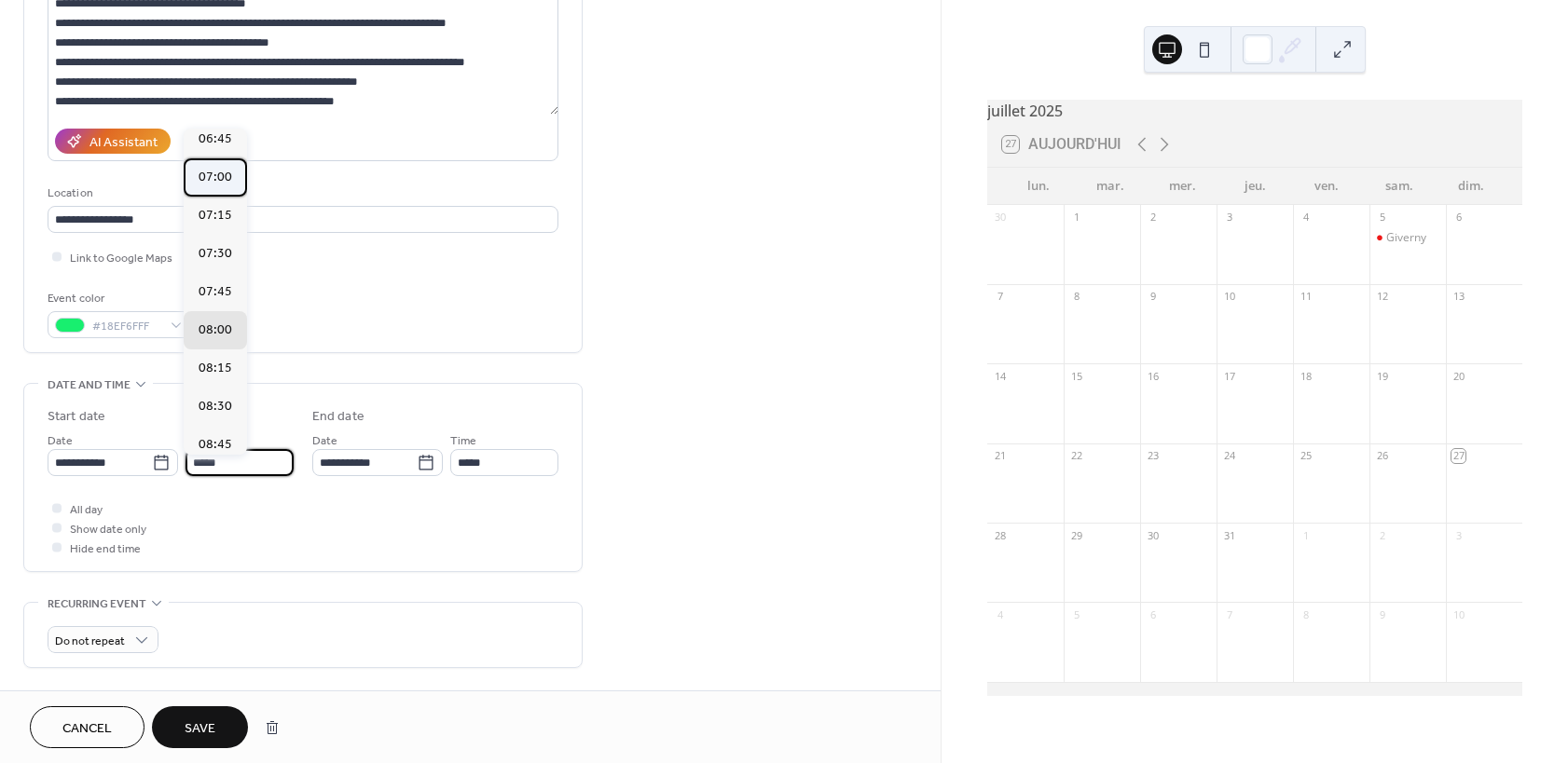 click on "07:00" at bounding box center (215, 177) 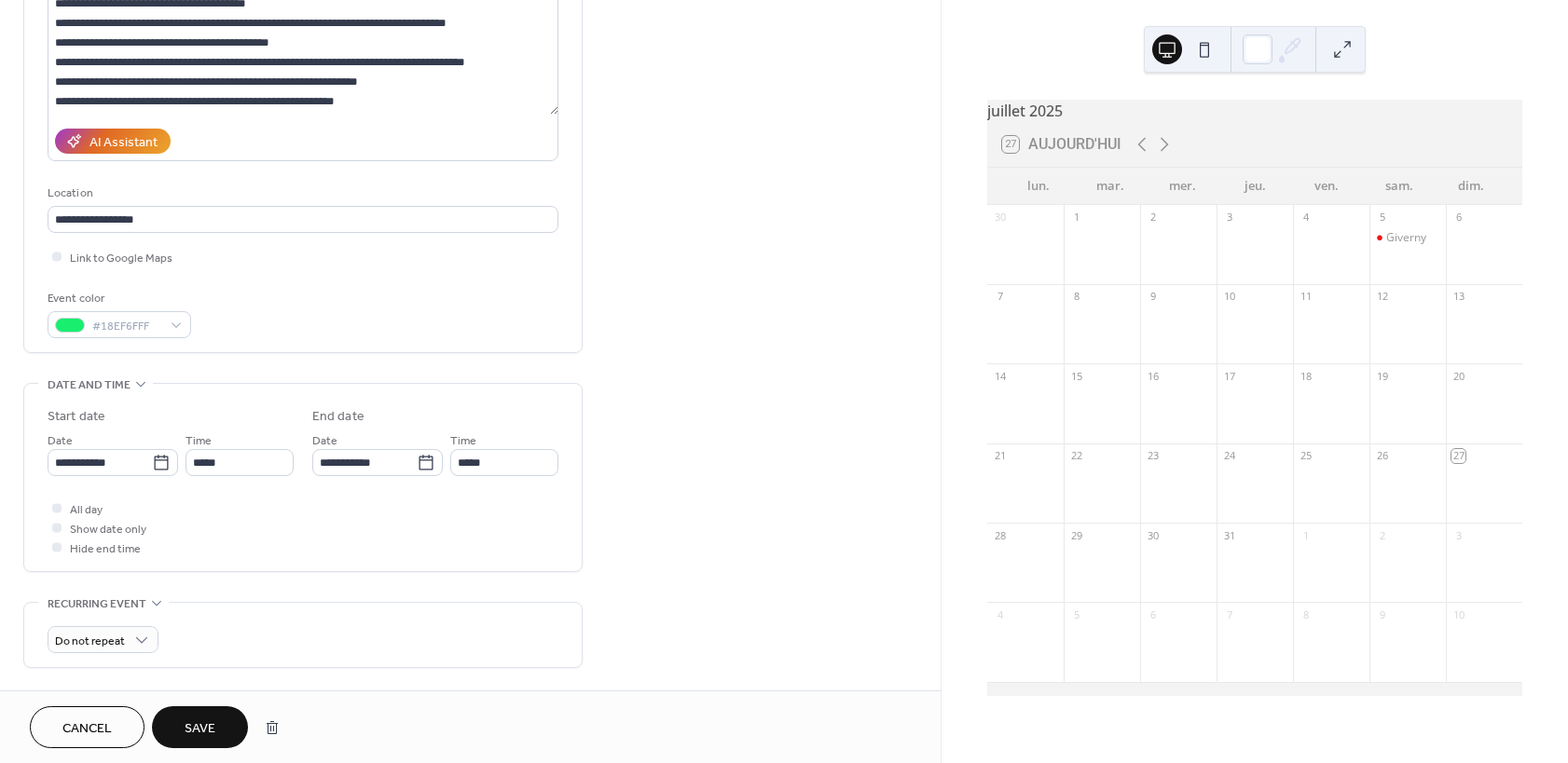 type on "*****" 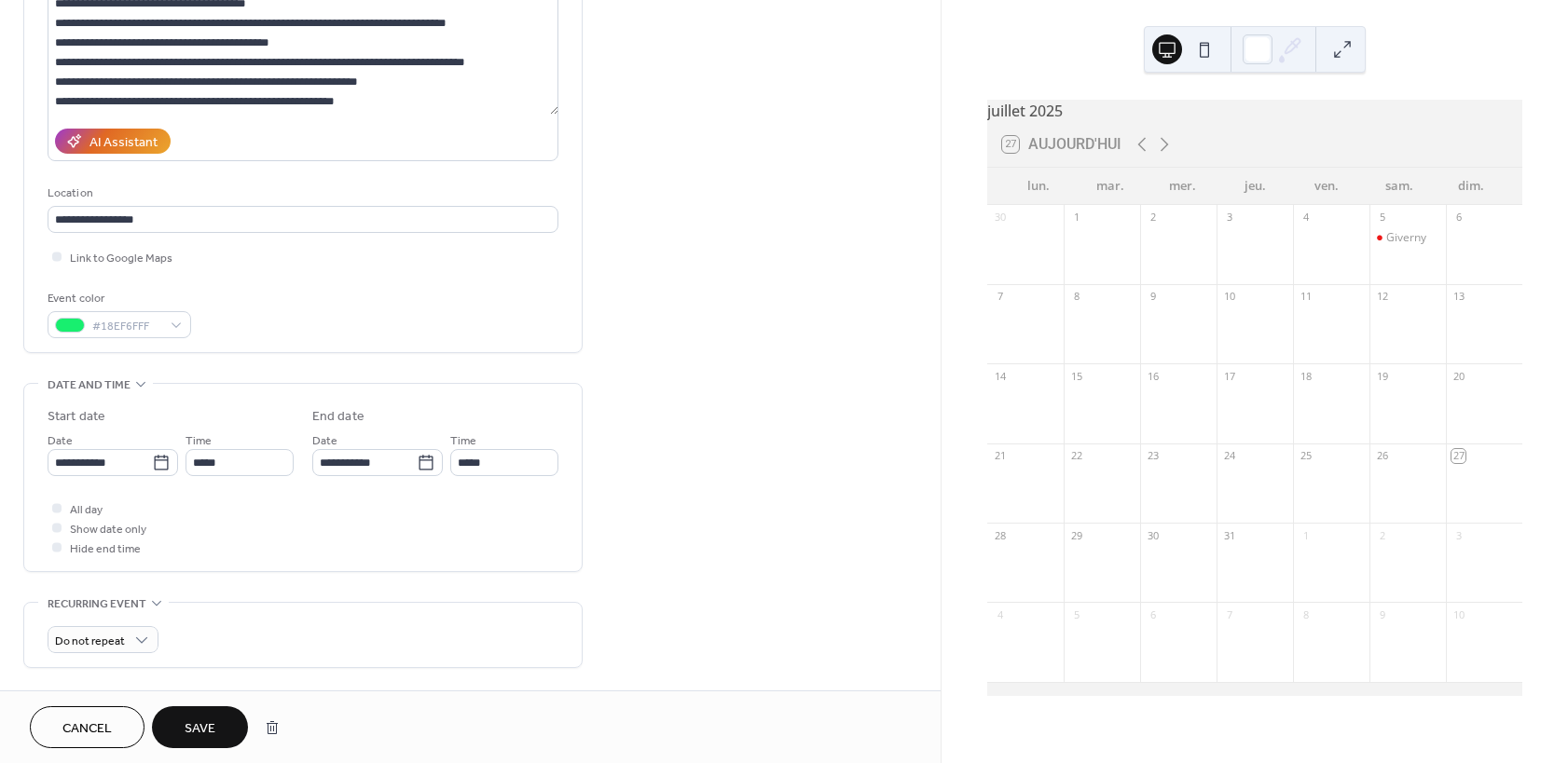 click on "All day Show date only Hide end time" at bounding box center (303, 527) 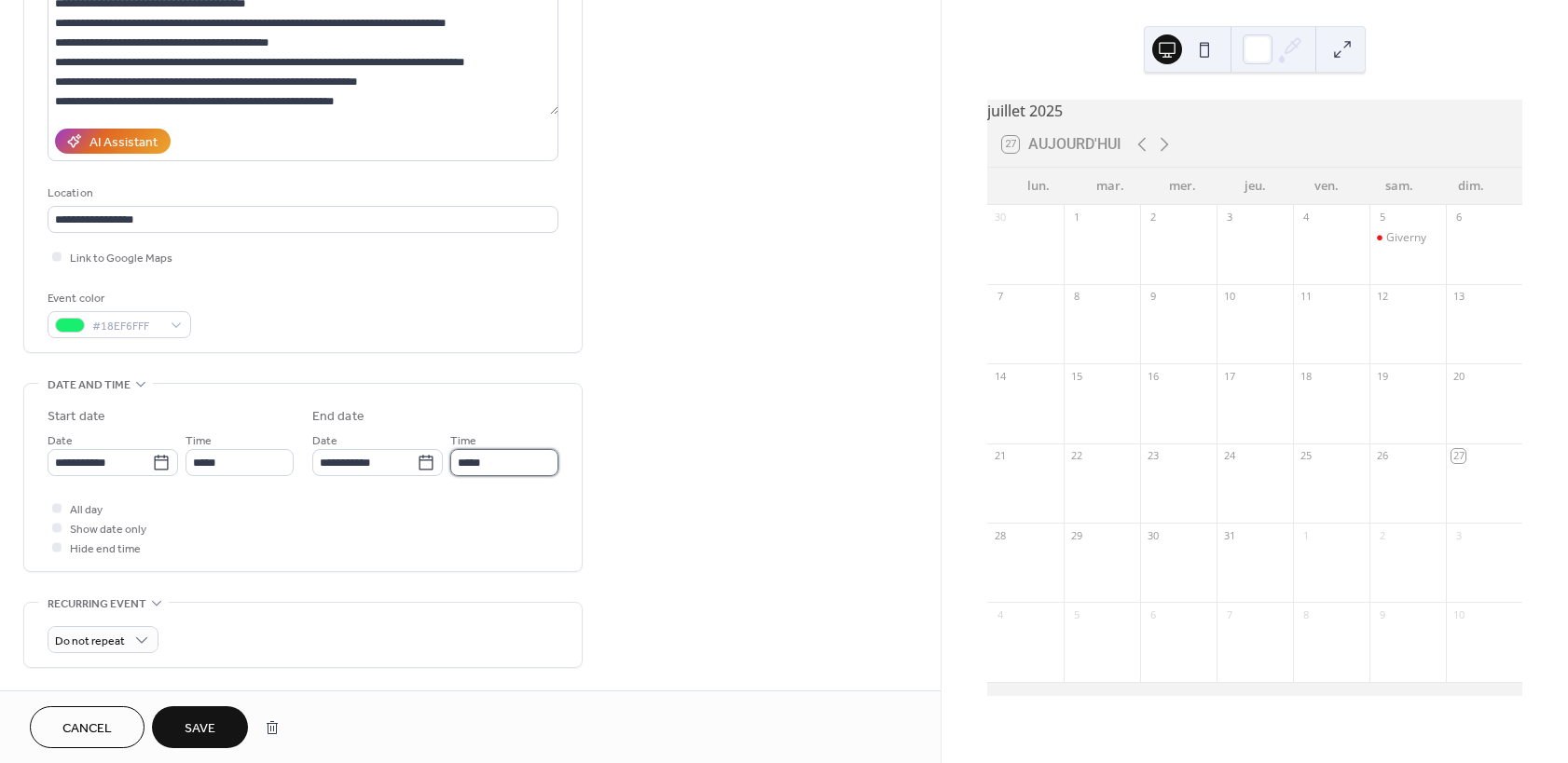 click on "*****" at bounding box center [504, 462] 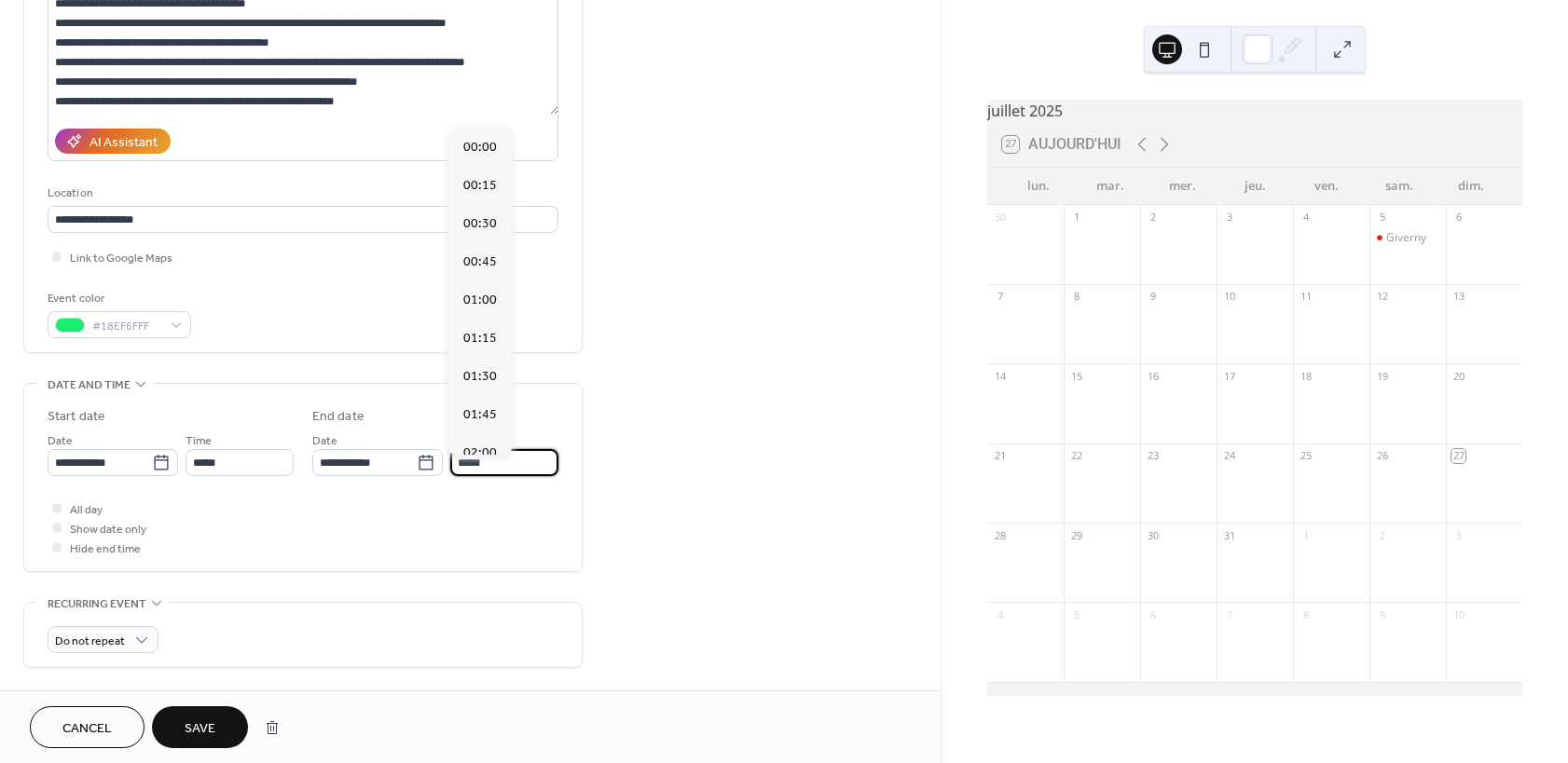 scroll, scrollTop: 2868, scrollLeft: 0, axis: vertical 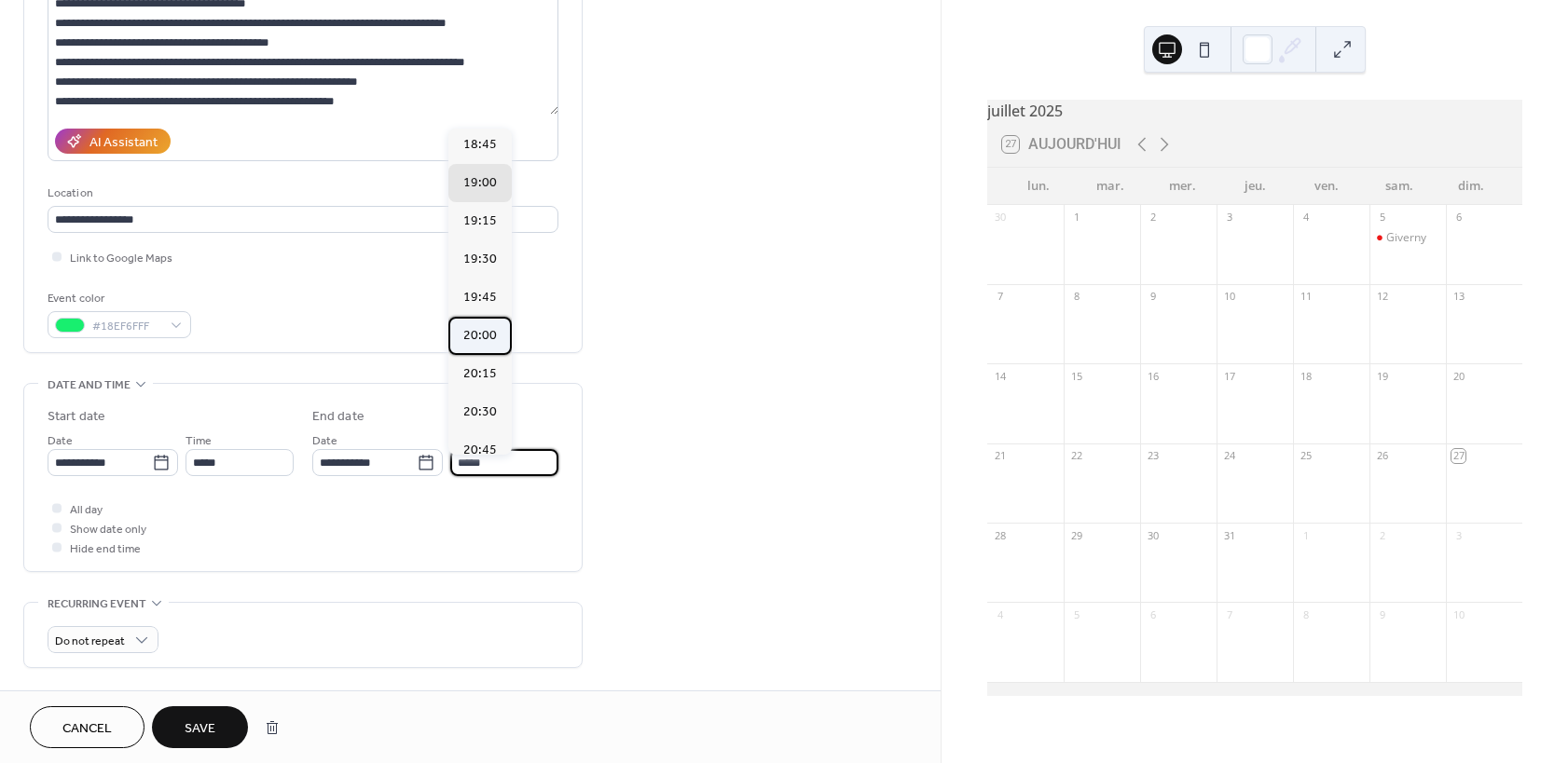 click on "20:00" at bounding box center (480, 335) 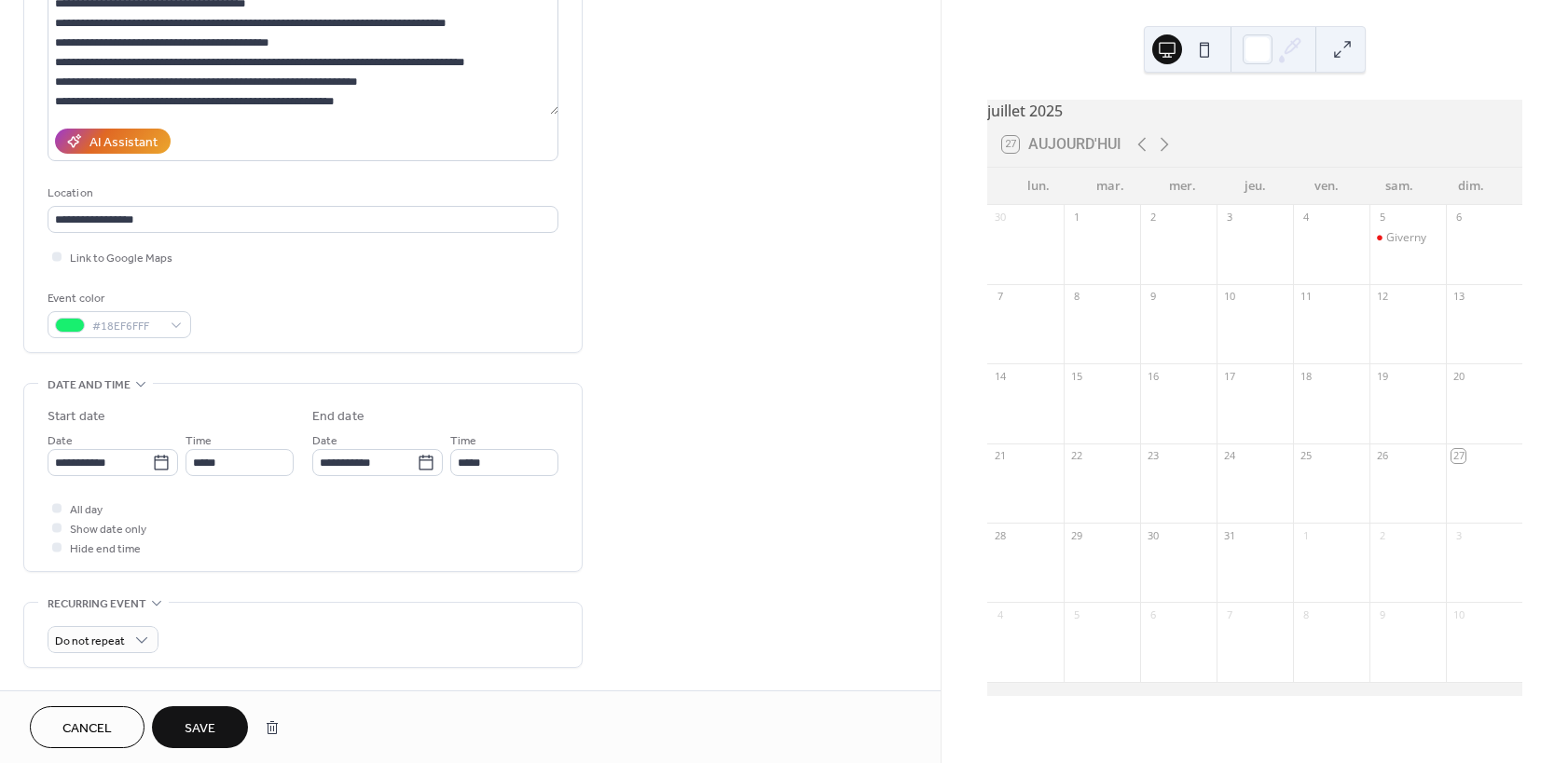 click on "**********" at bounding box center [303, 482] 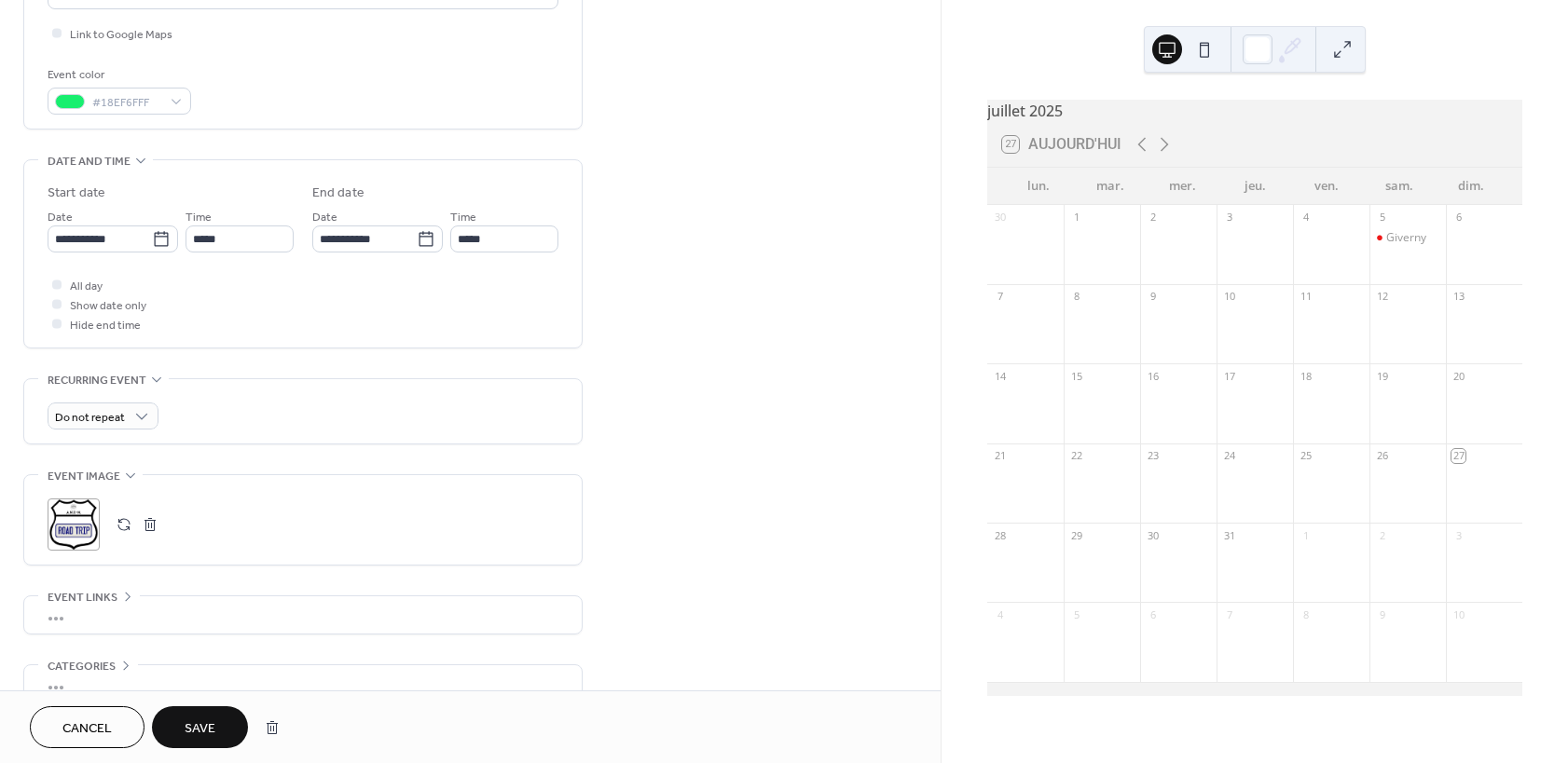 scroll, scrollTop: 555, scrollLeft: 0, axis: vertical 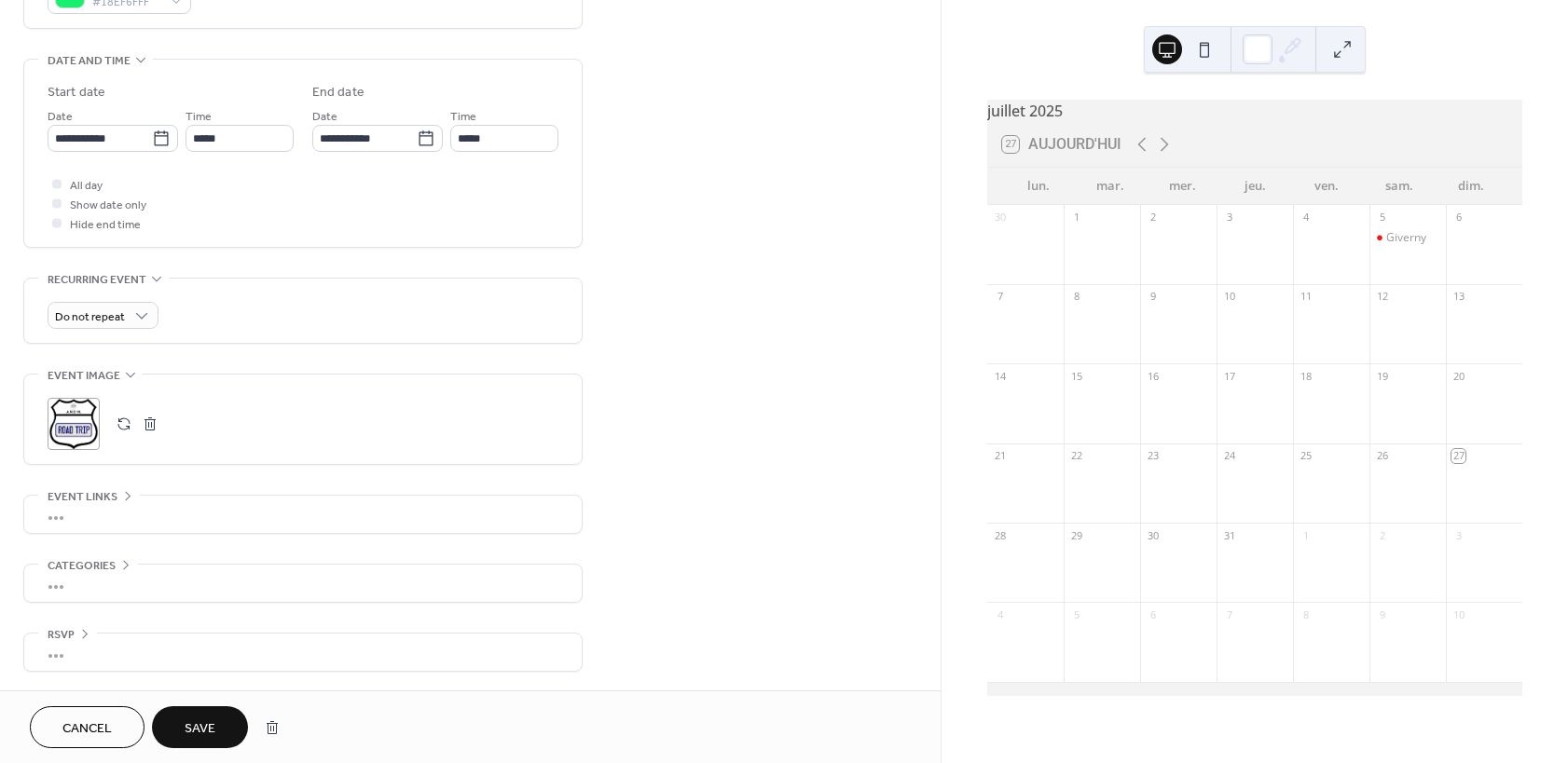 click on "Save" at bounding box center [199, 729] 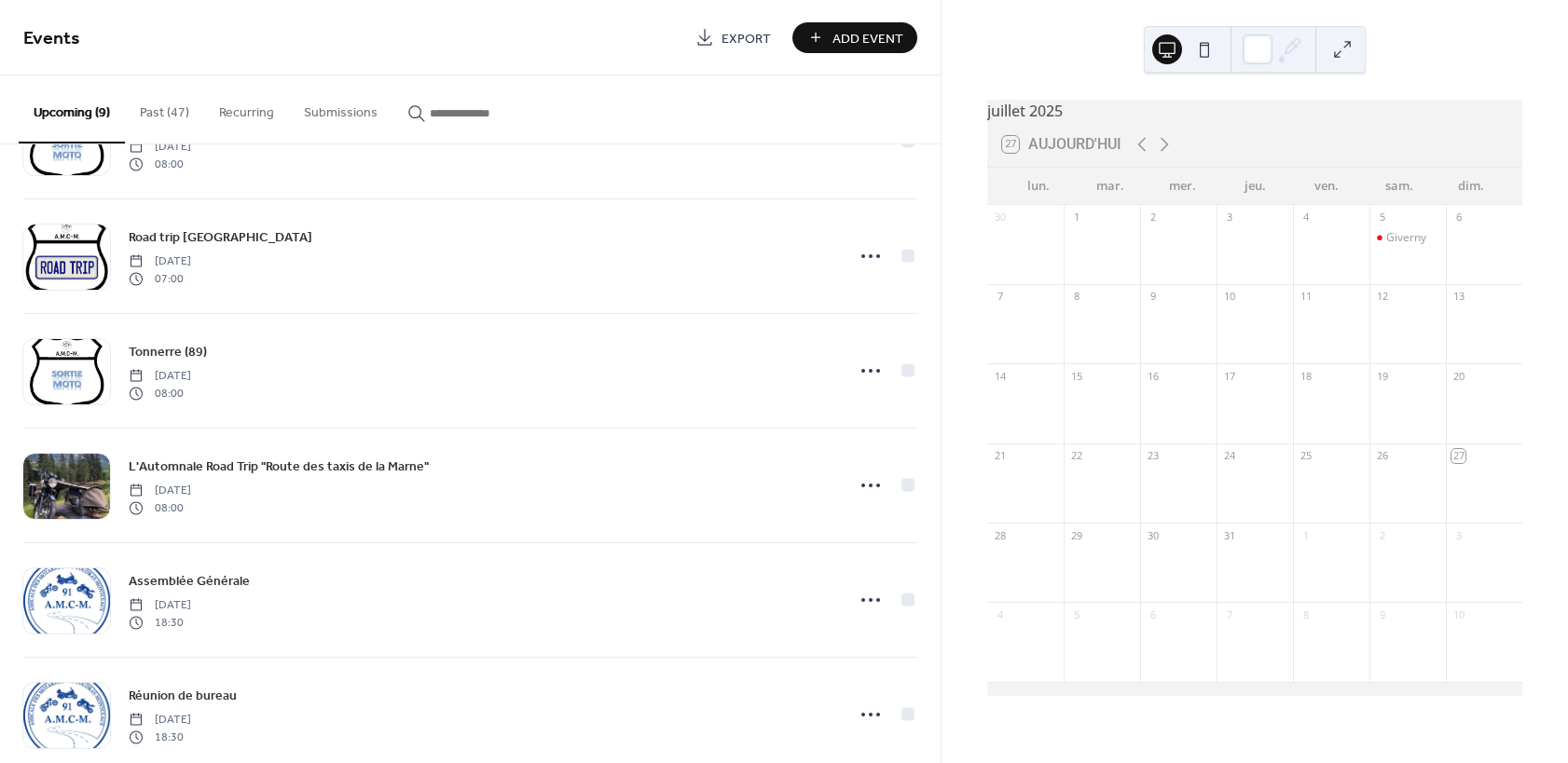 scroll, scrollTop: 188, scrollLeft: 0, axis: vertical 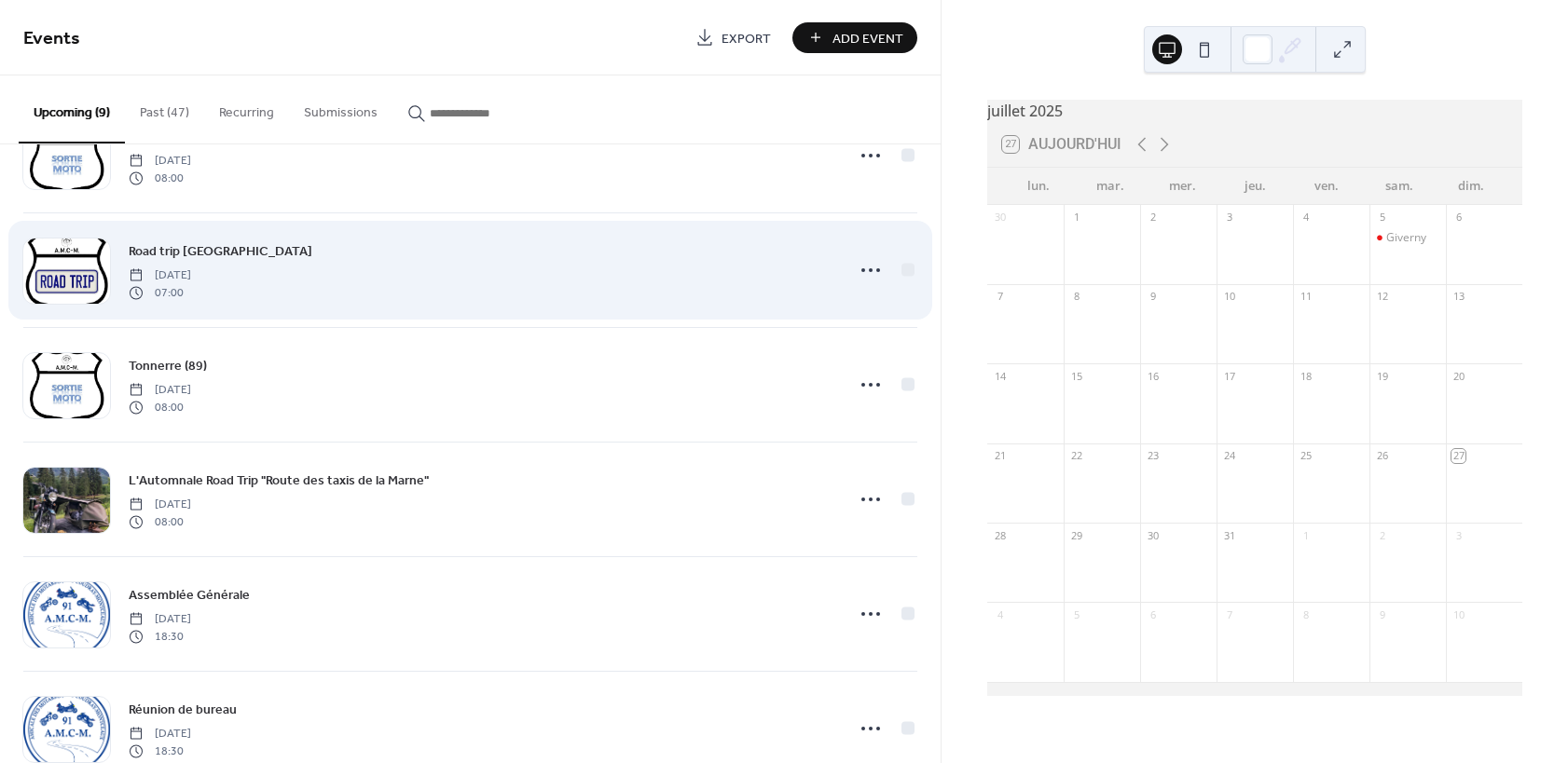 click on "Road trip [GEOGRAPHIC_DATA]" at bounding box center [220, 252] 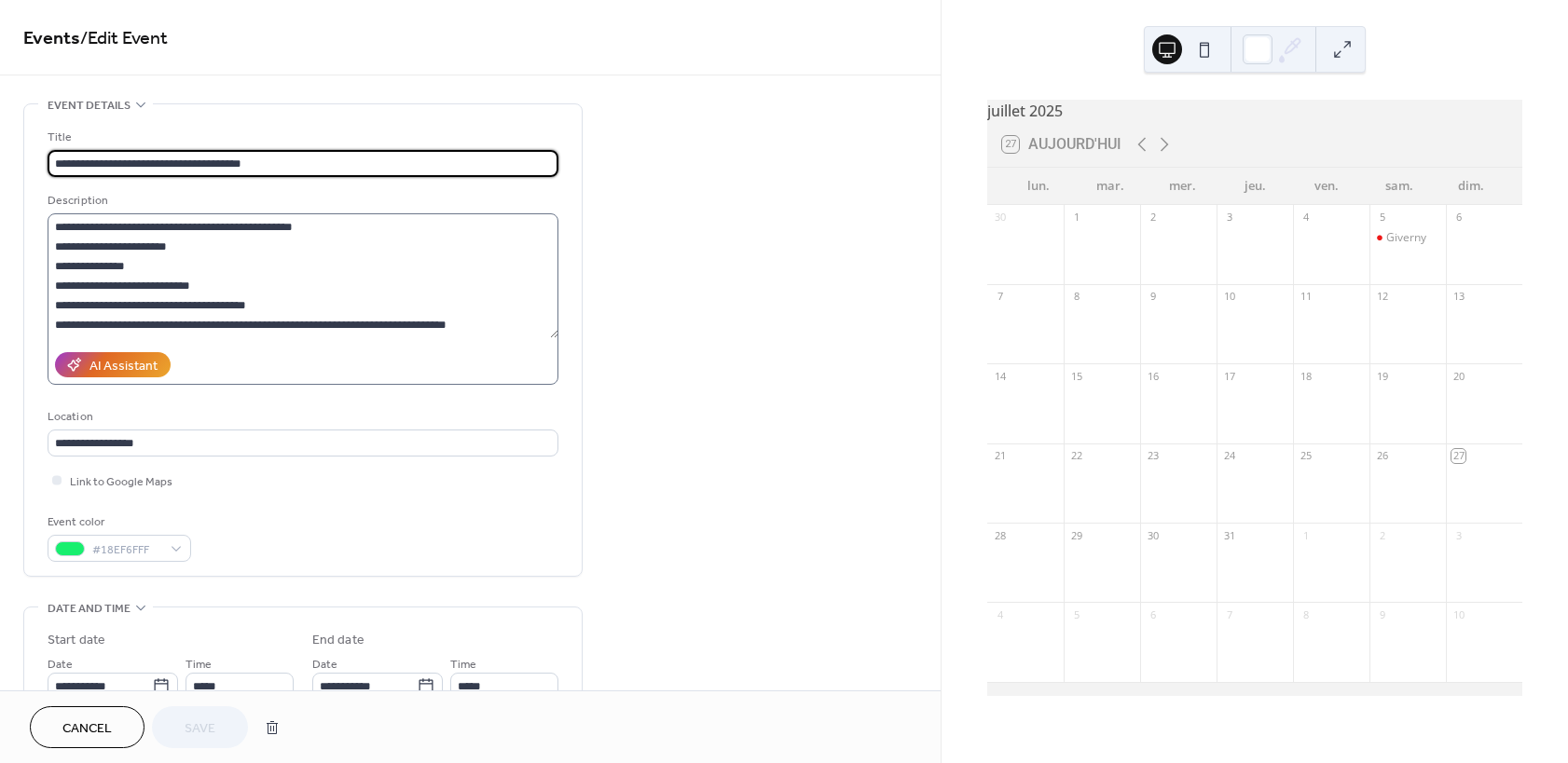 scroll, scrollTop: 78, scrollLeft: 0, axis: vertical 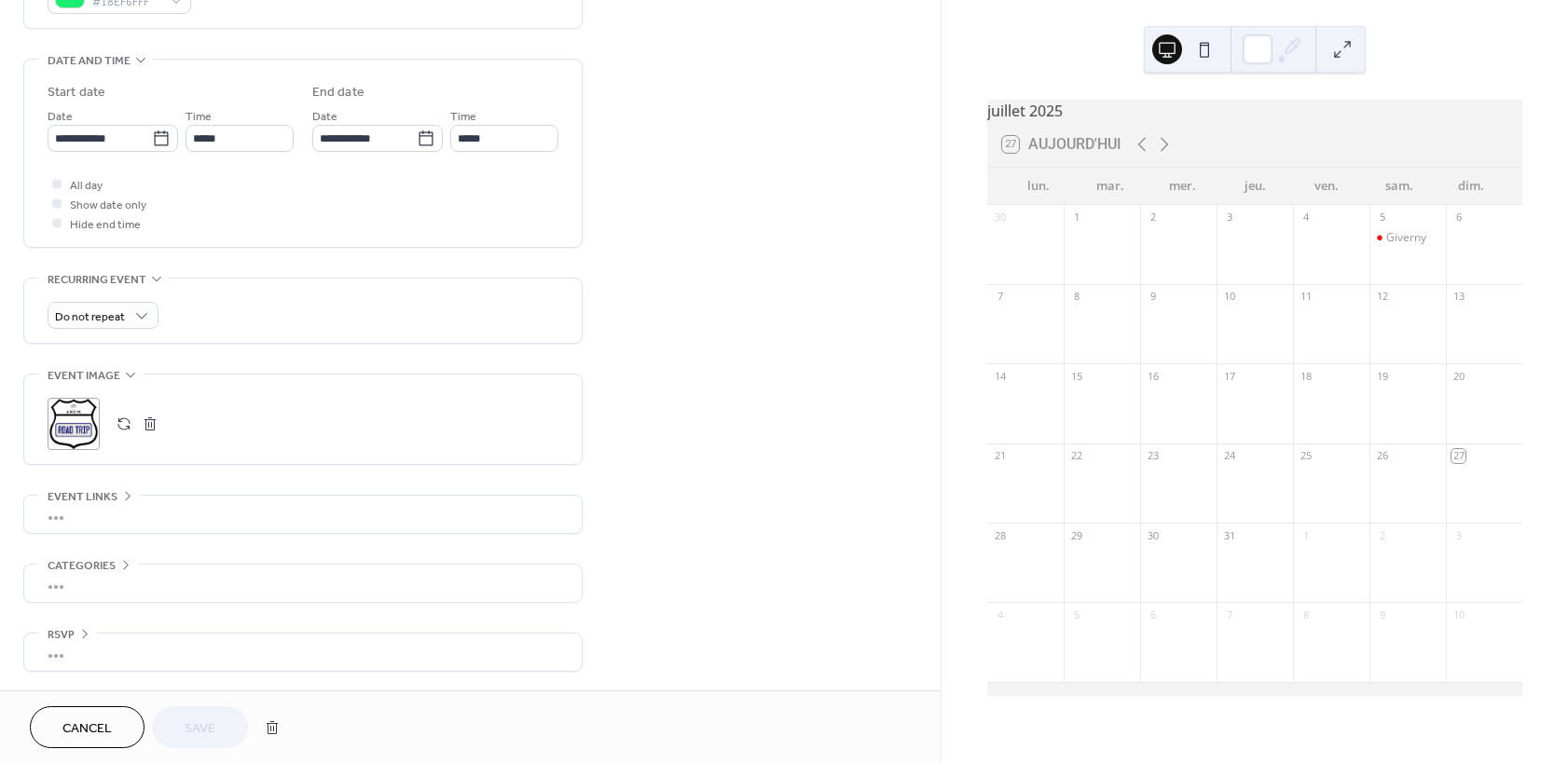 click at bounding box center (150, 424) 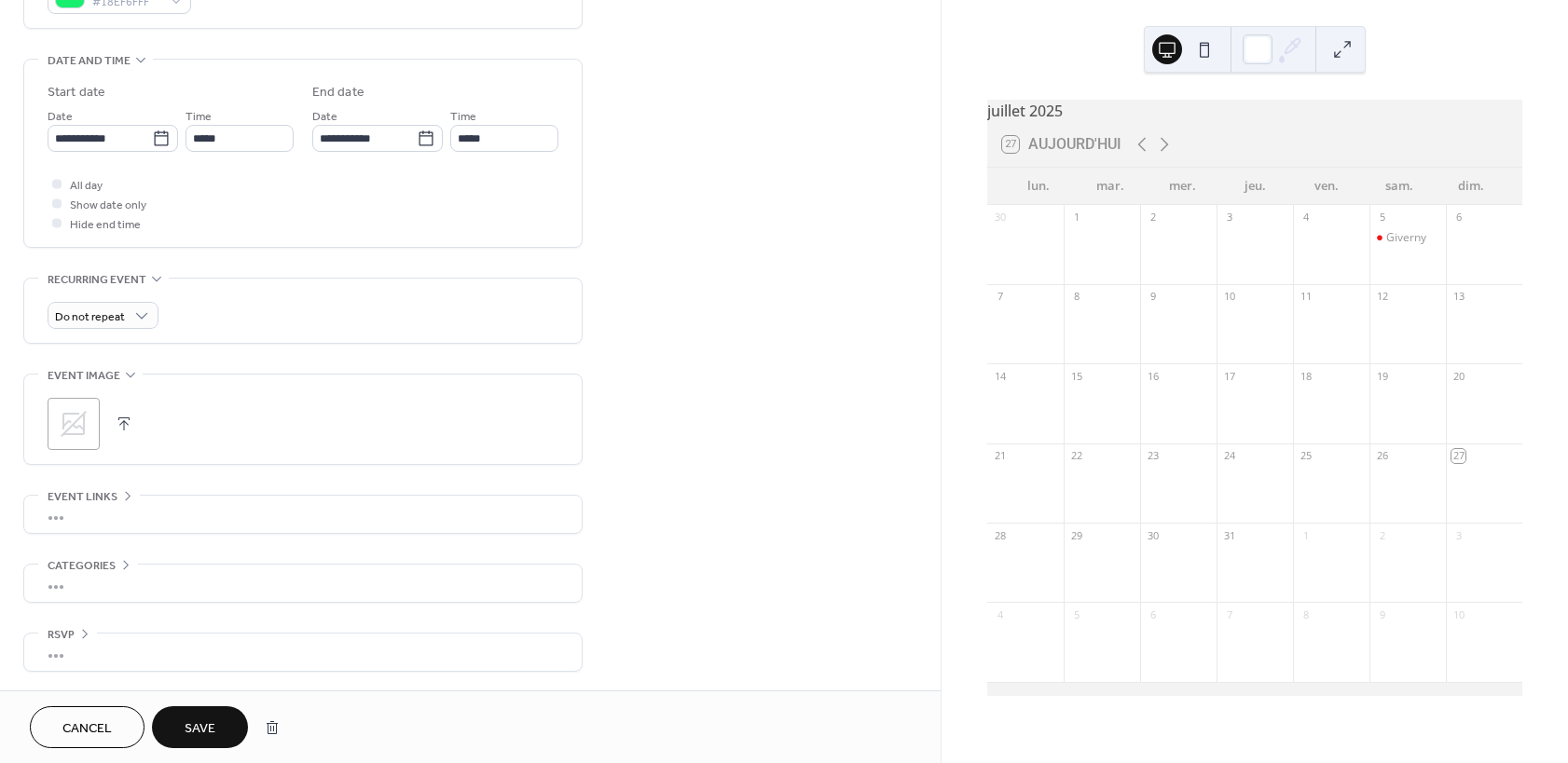 click 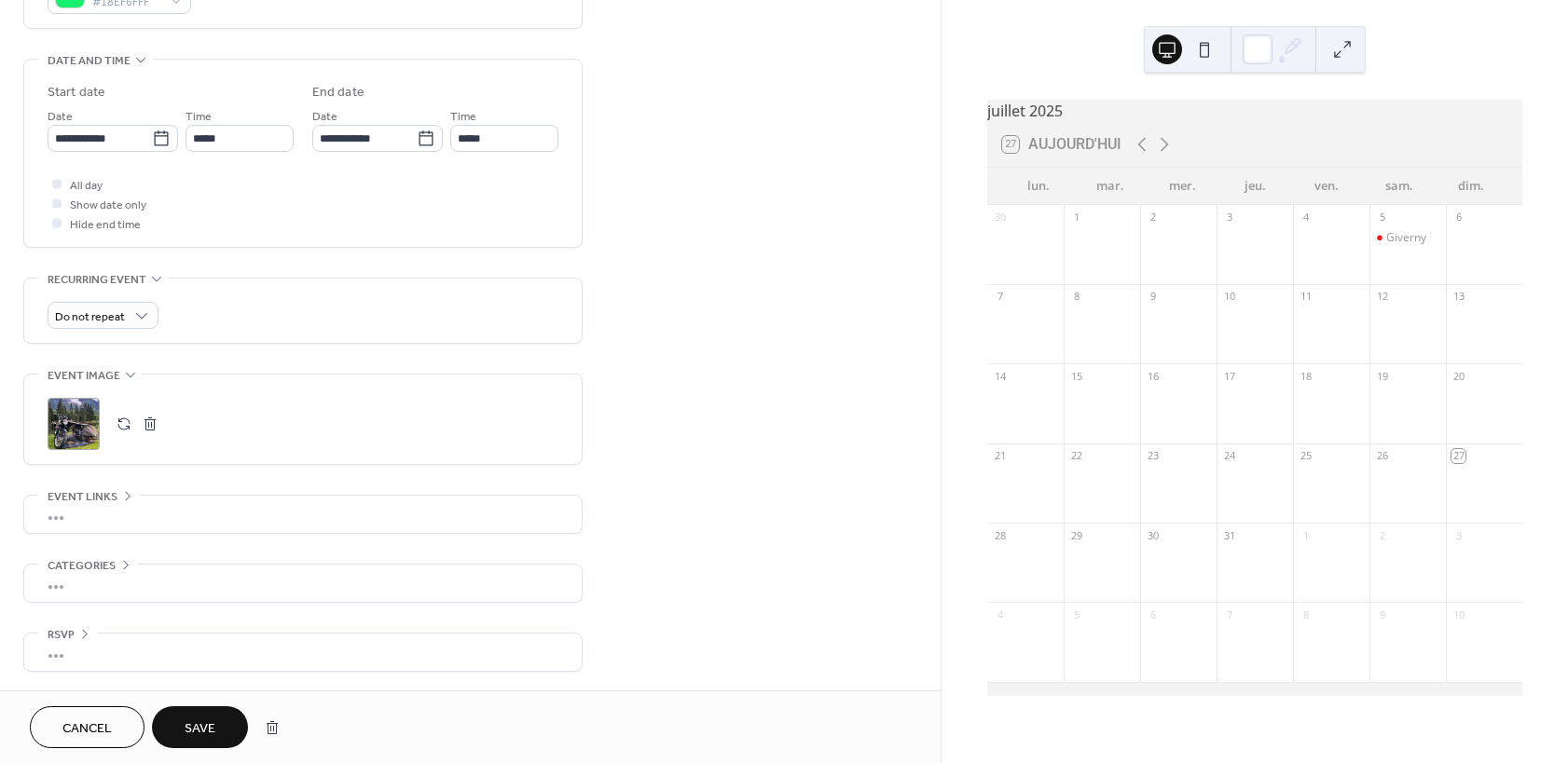 click on "Save" at bounding box center (199, 729) 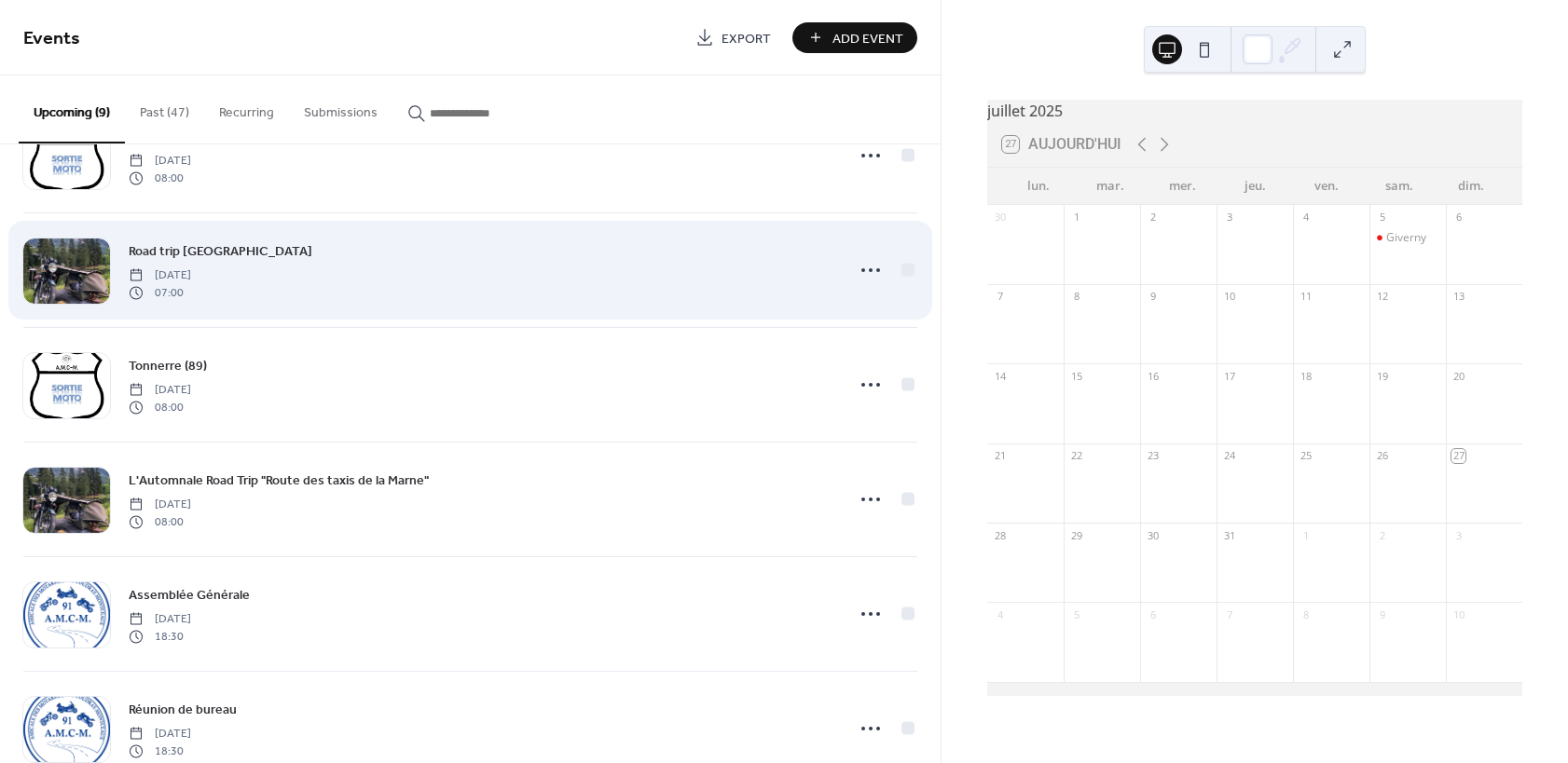 scroll, scrollTop: 0, scrollLeft: 0, axis: both 